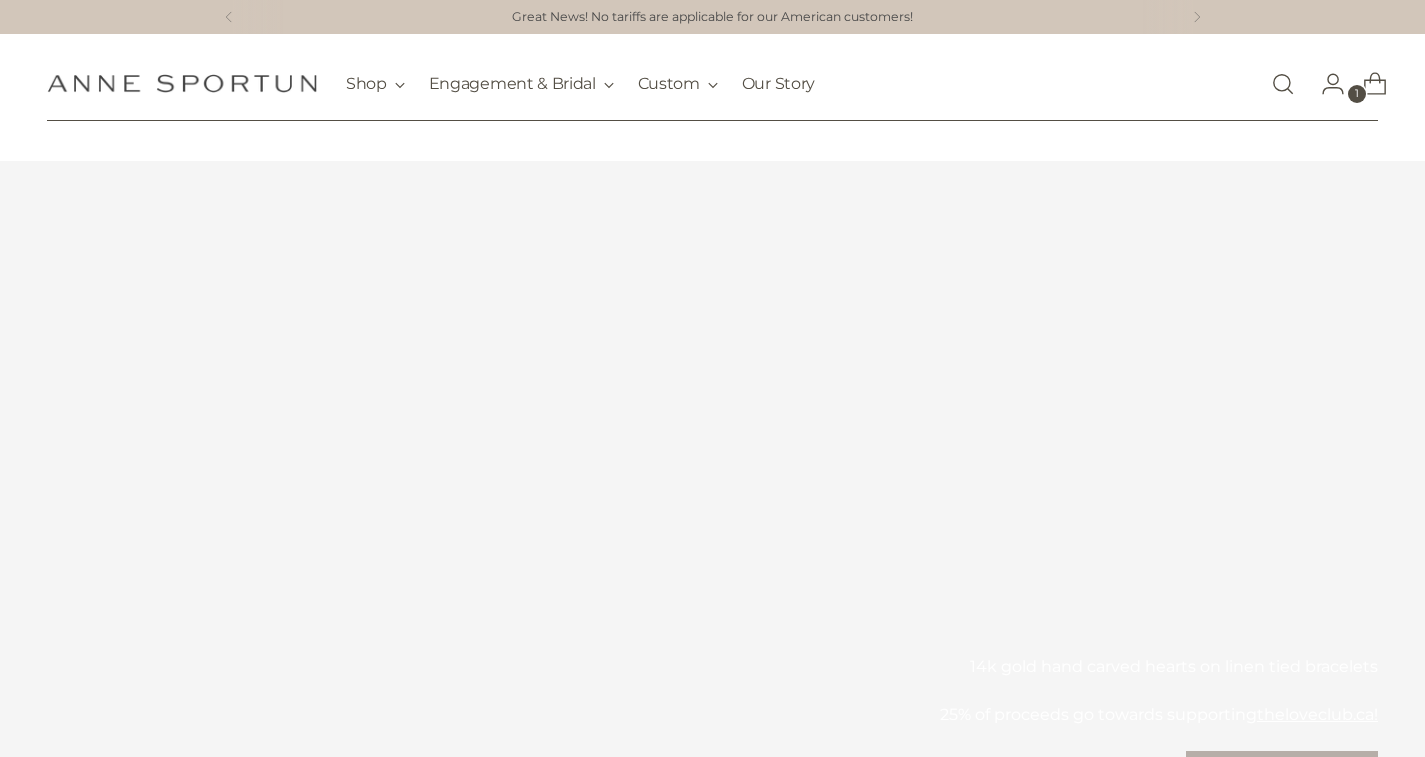 scroll, scrollTop: 0, scrollLeft: 0, axis: both 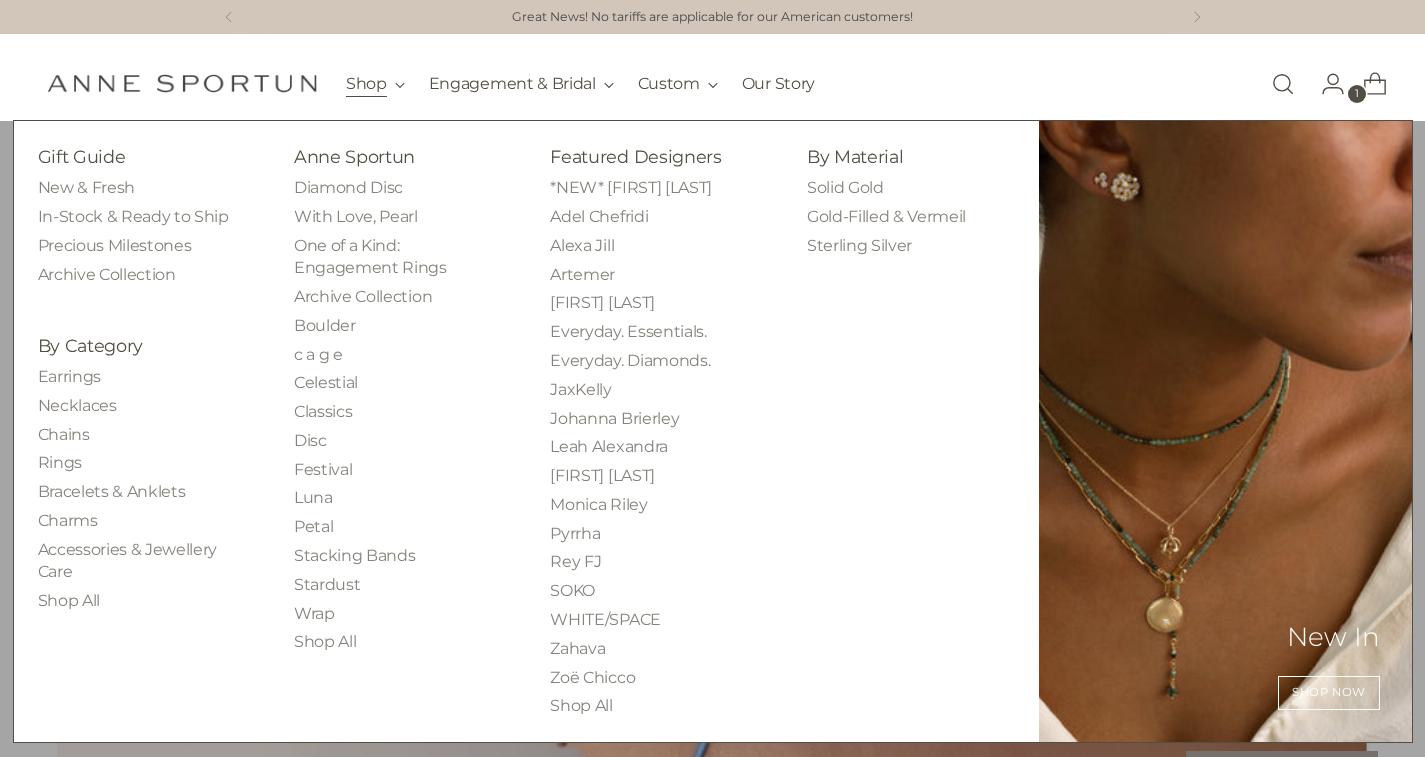 click on "Shop" at bounding box center [375, 84] 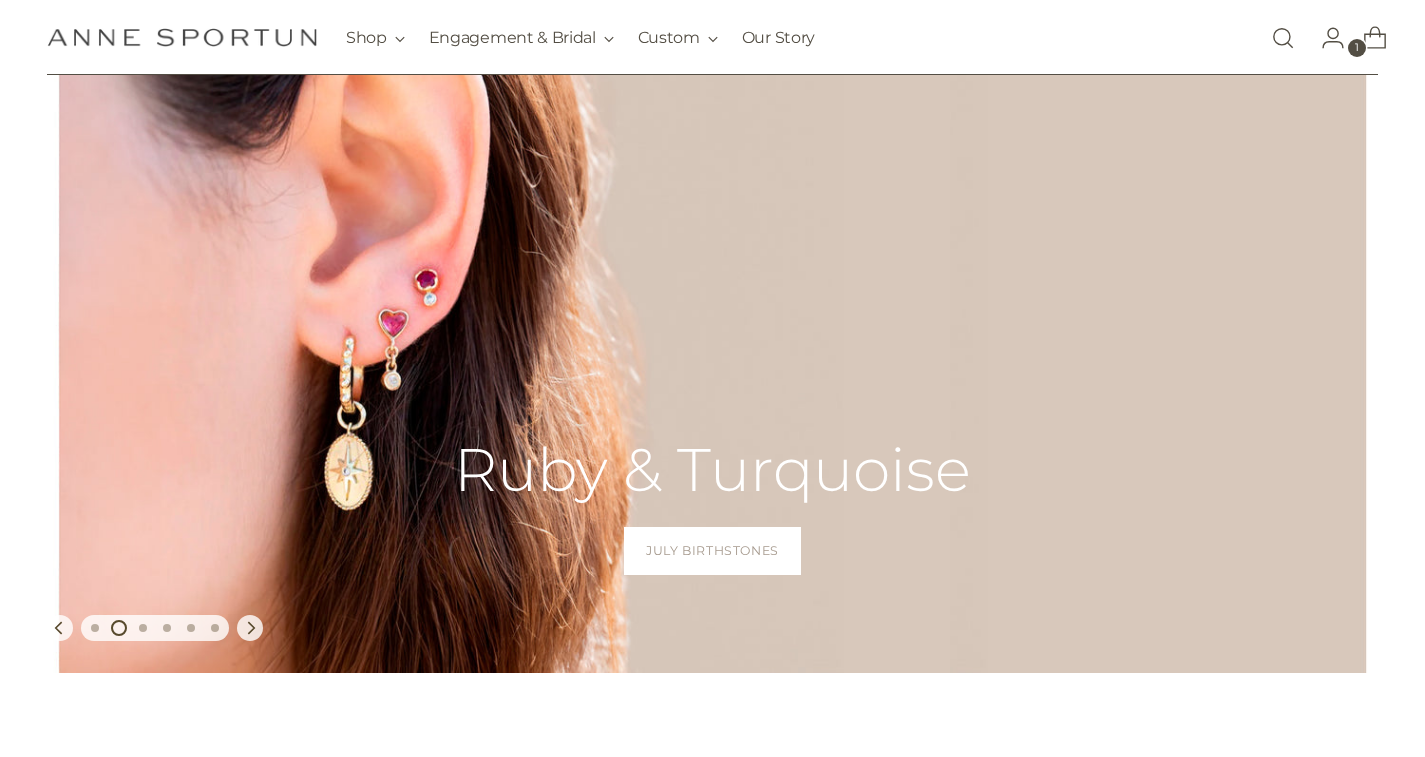 scroll, scrollTop: 229, scrollLeft: 0, axis: vertical 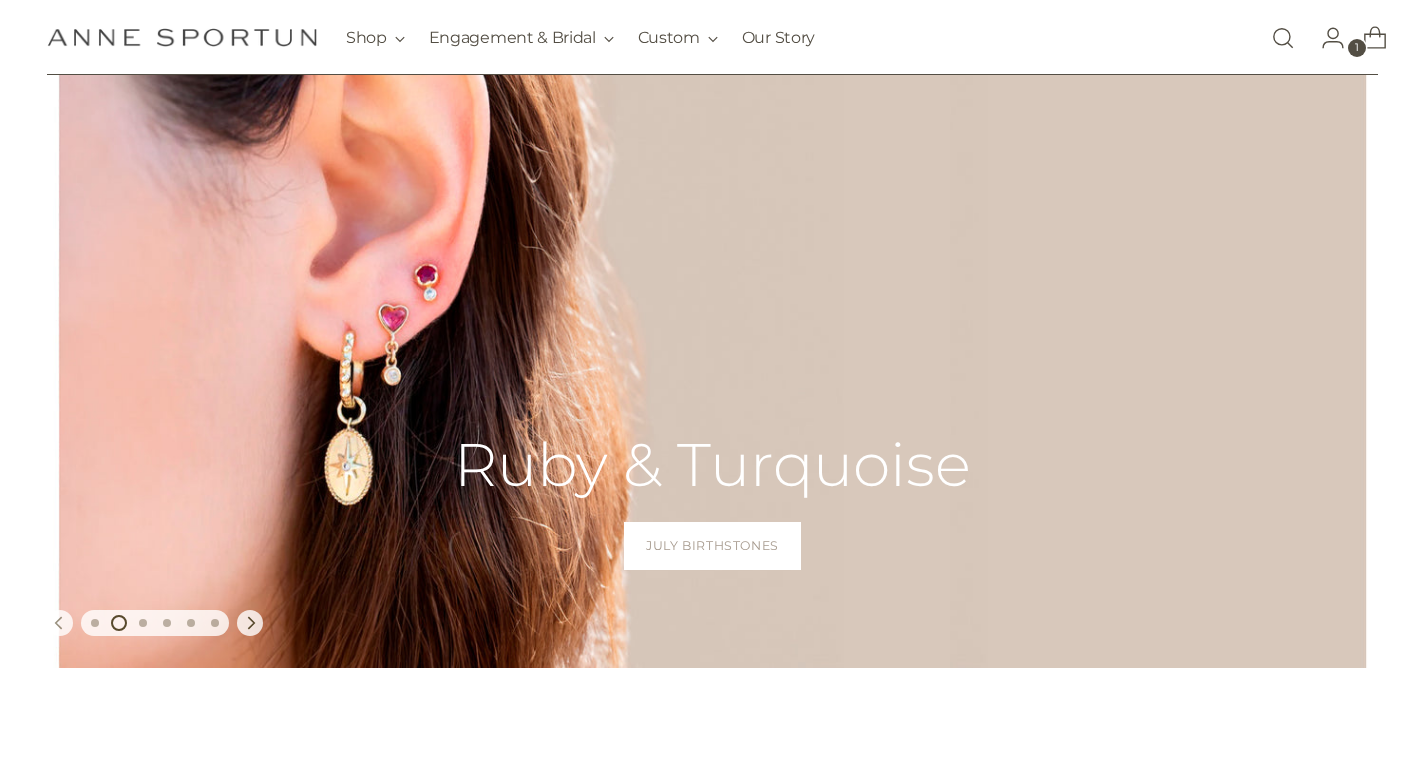 click 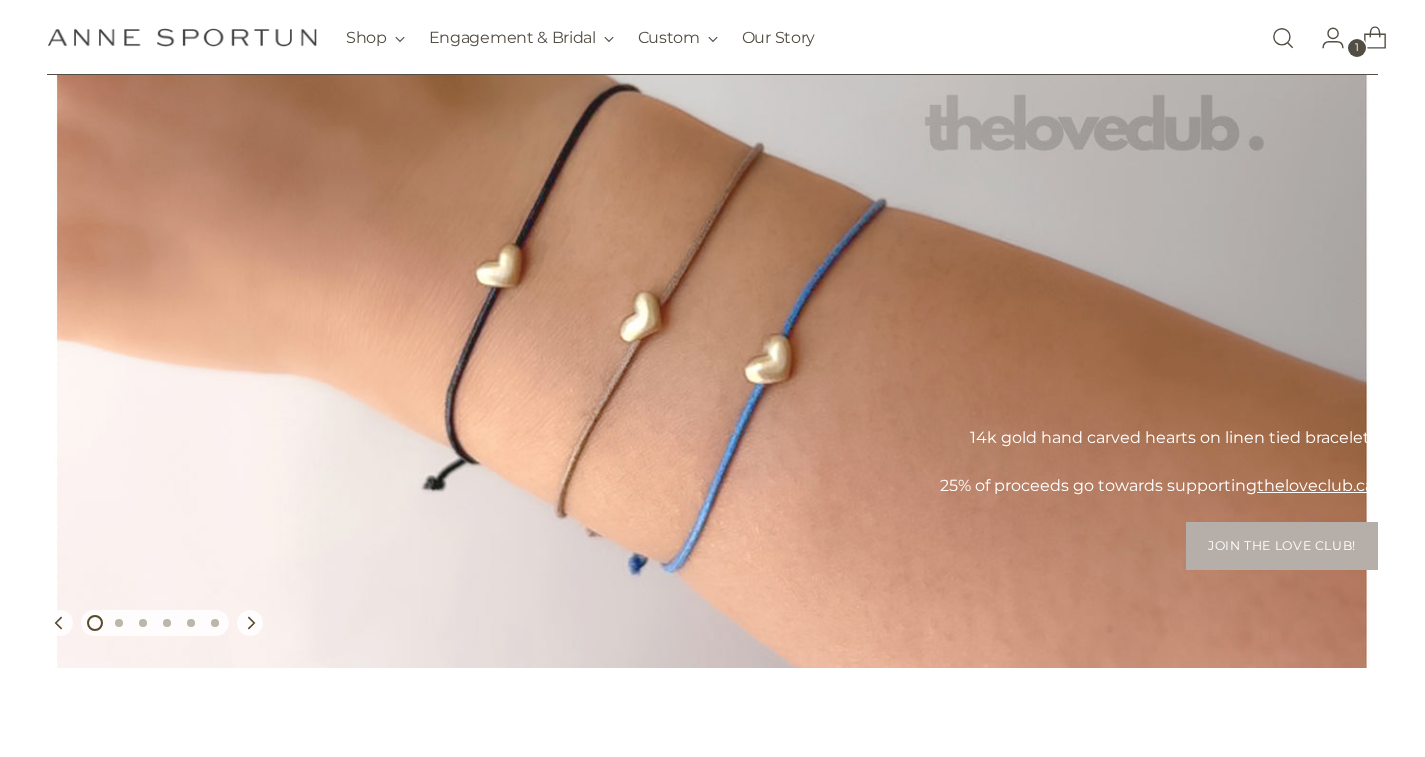 click at bounding box center [712, 299] 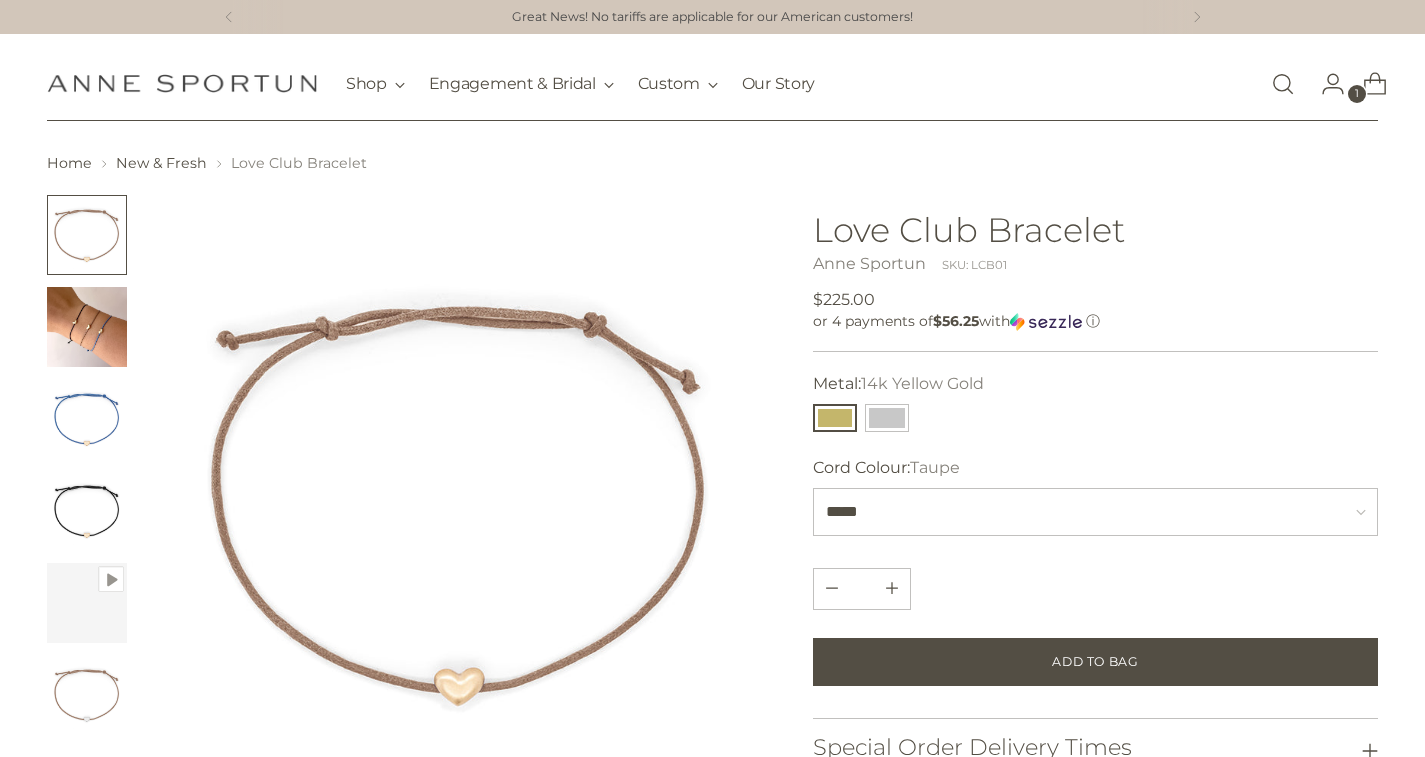 scroll, scrollTop: 0, scrollLeft: 0, axis: both 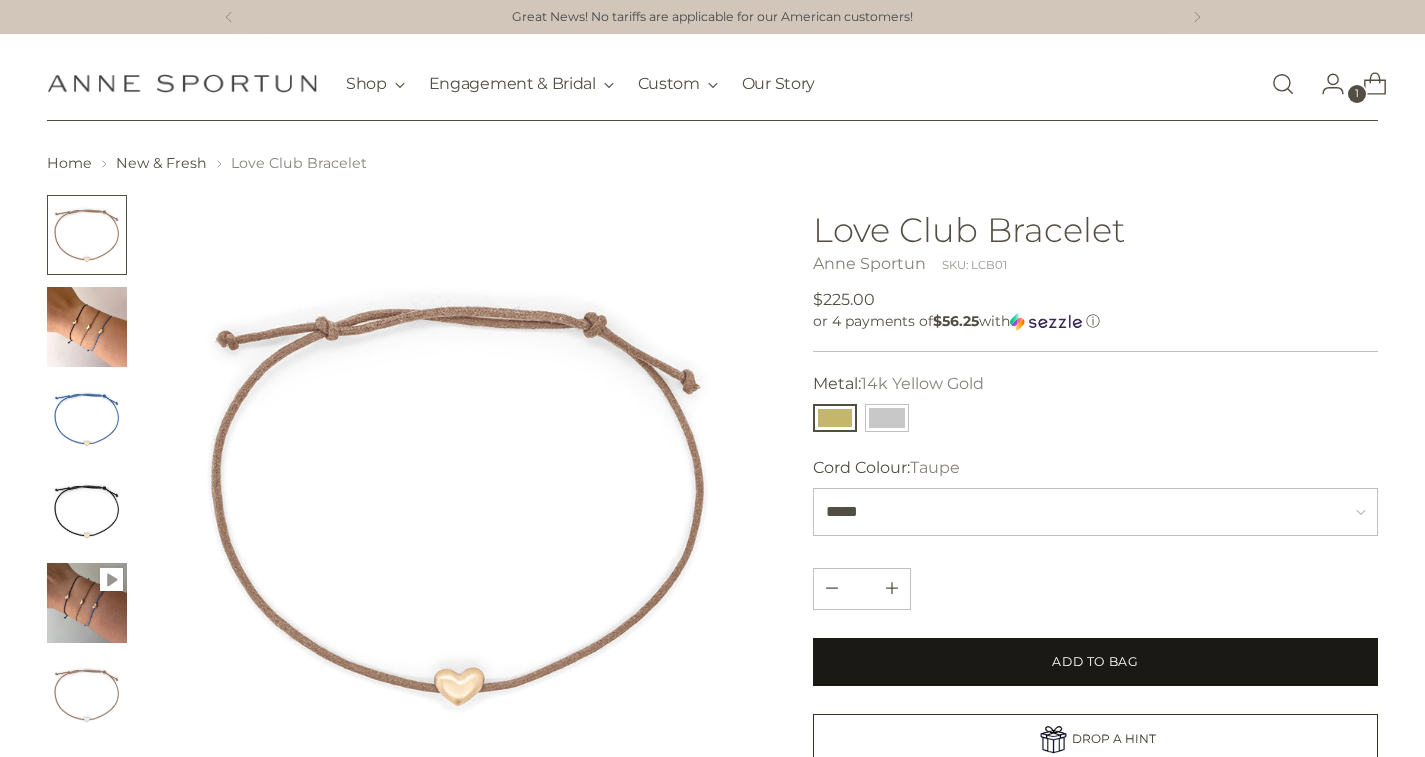 click on "Add to Bag" at bounding box center (1095, 662) 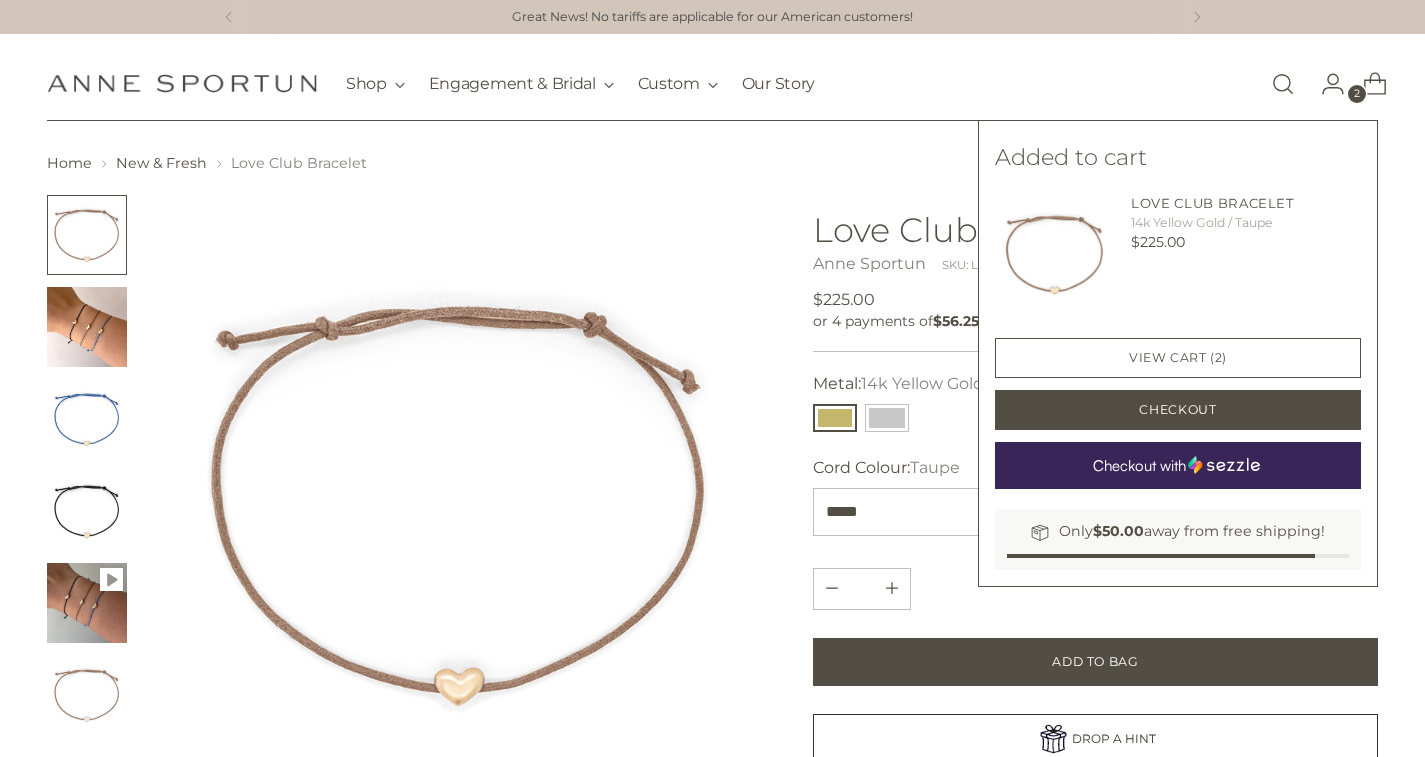 scroll, scrollTop: 0, scrollLeft: 0, axis: both 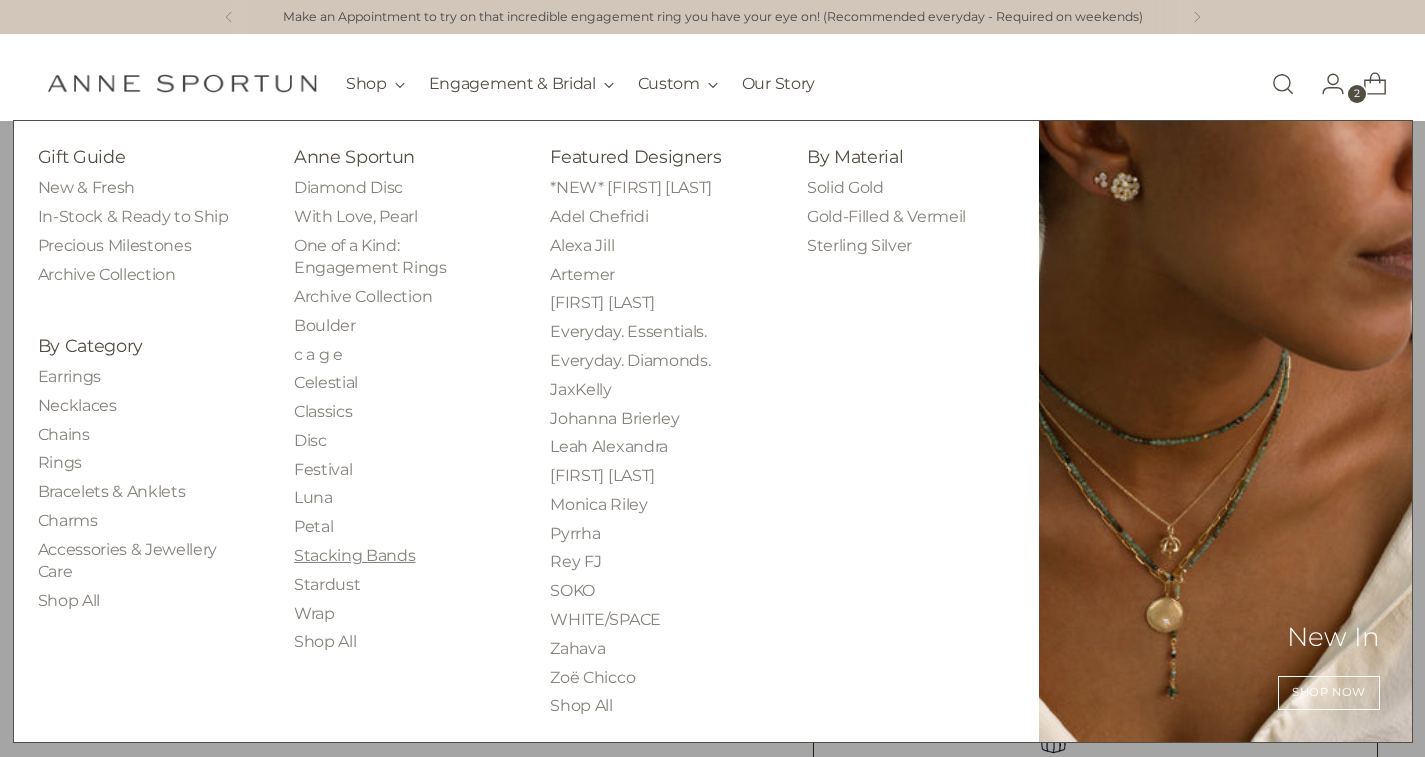 click on "Stacking Bands" at bounding box center [355, 555] 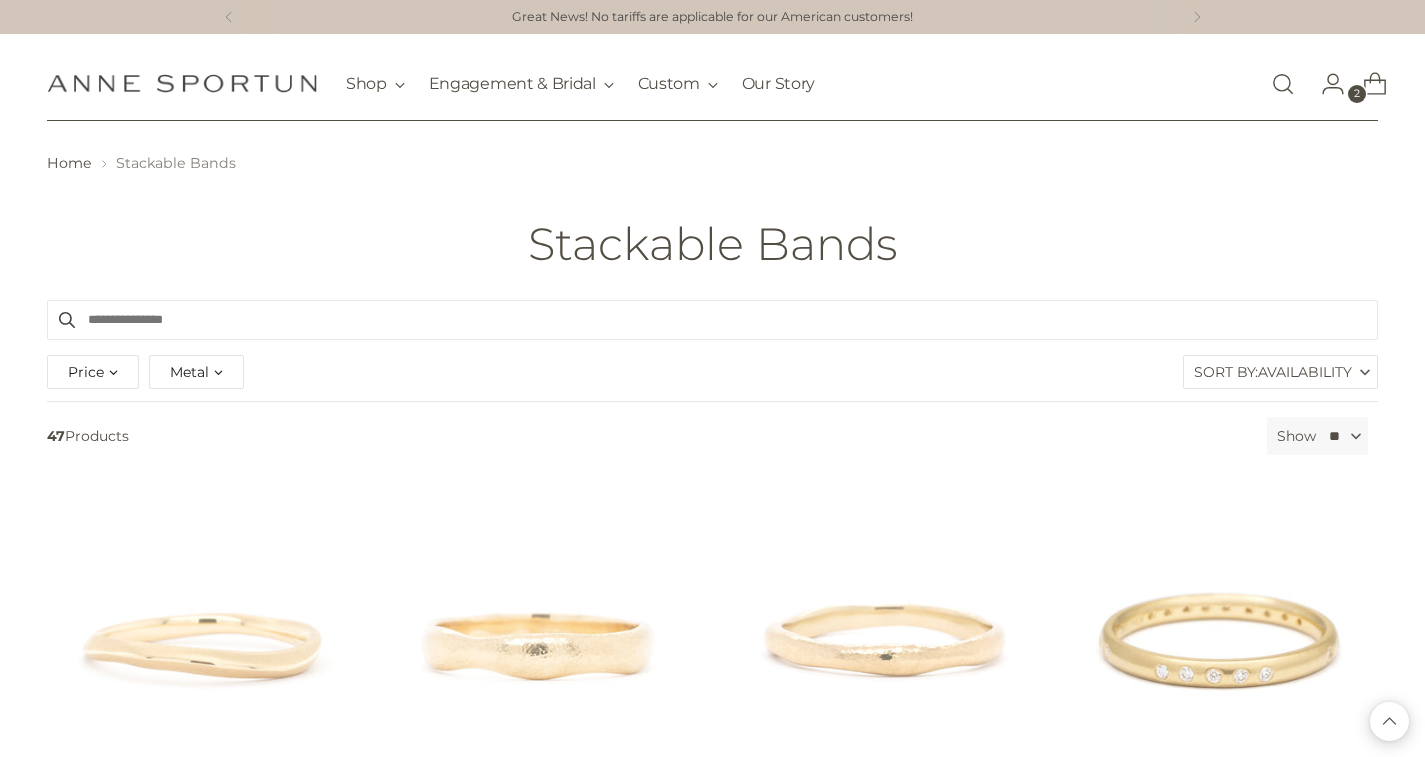 scroll, scrollTop: 0, scrollLeft: 0, axis: both 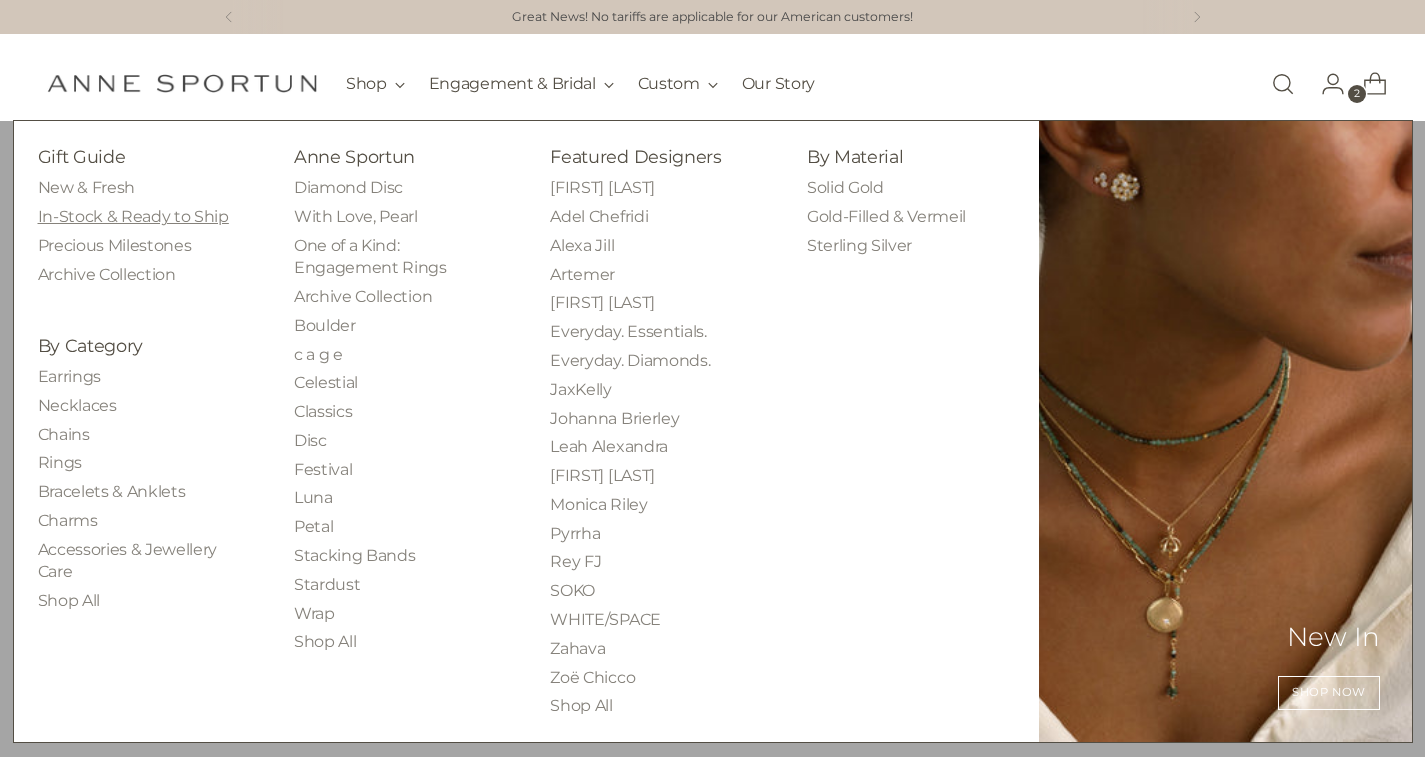 click on "In-Stock & Ready to Ship" at bounding box center [133, 216] 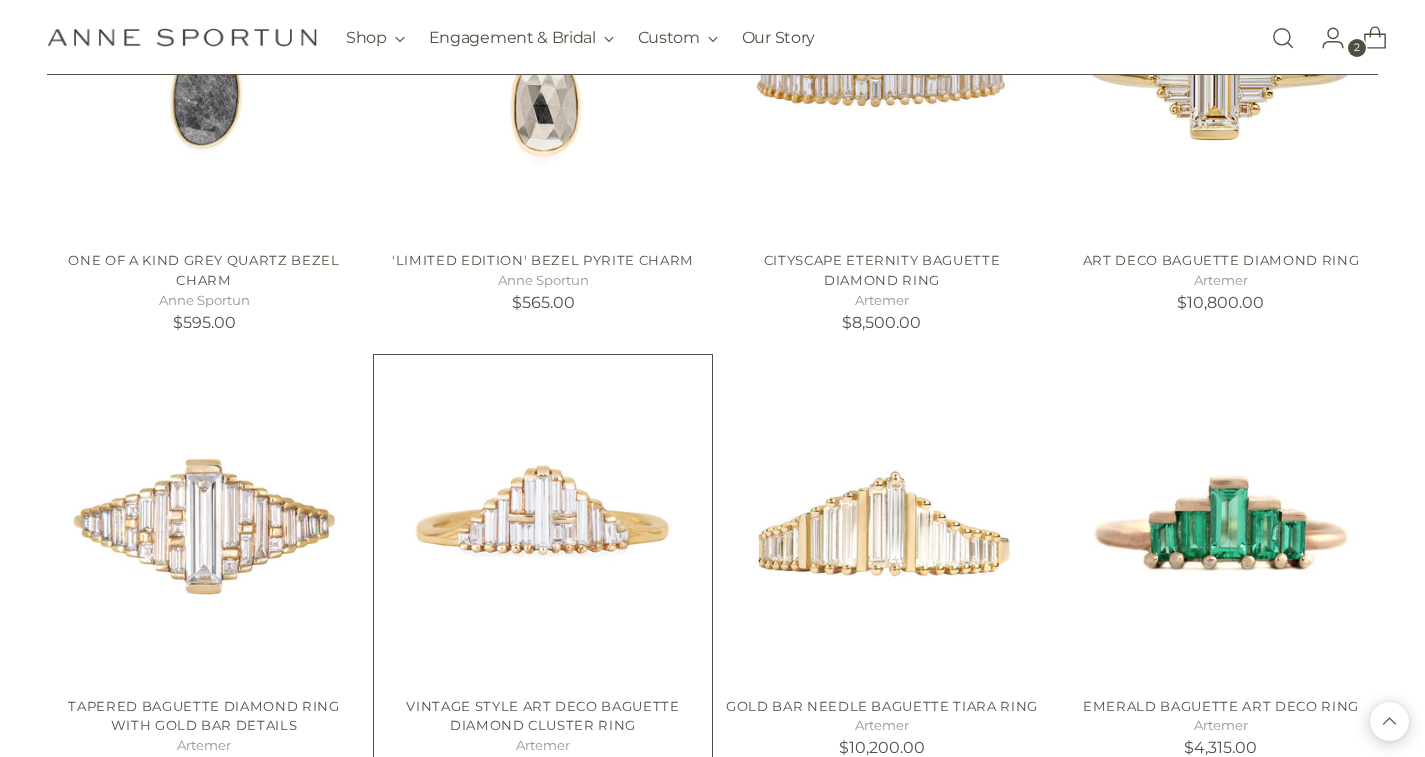 scroll, scrollTop: 1620, scrollLeft: 0, axis: vertical 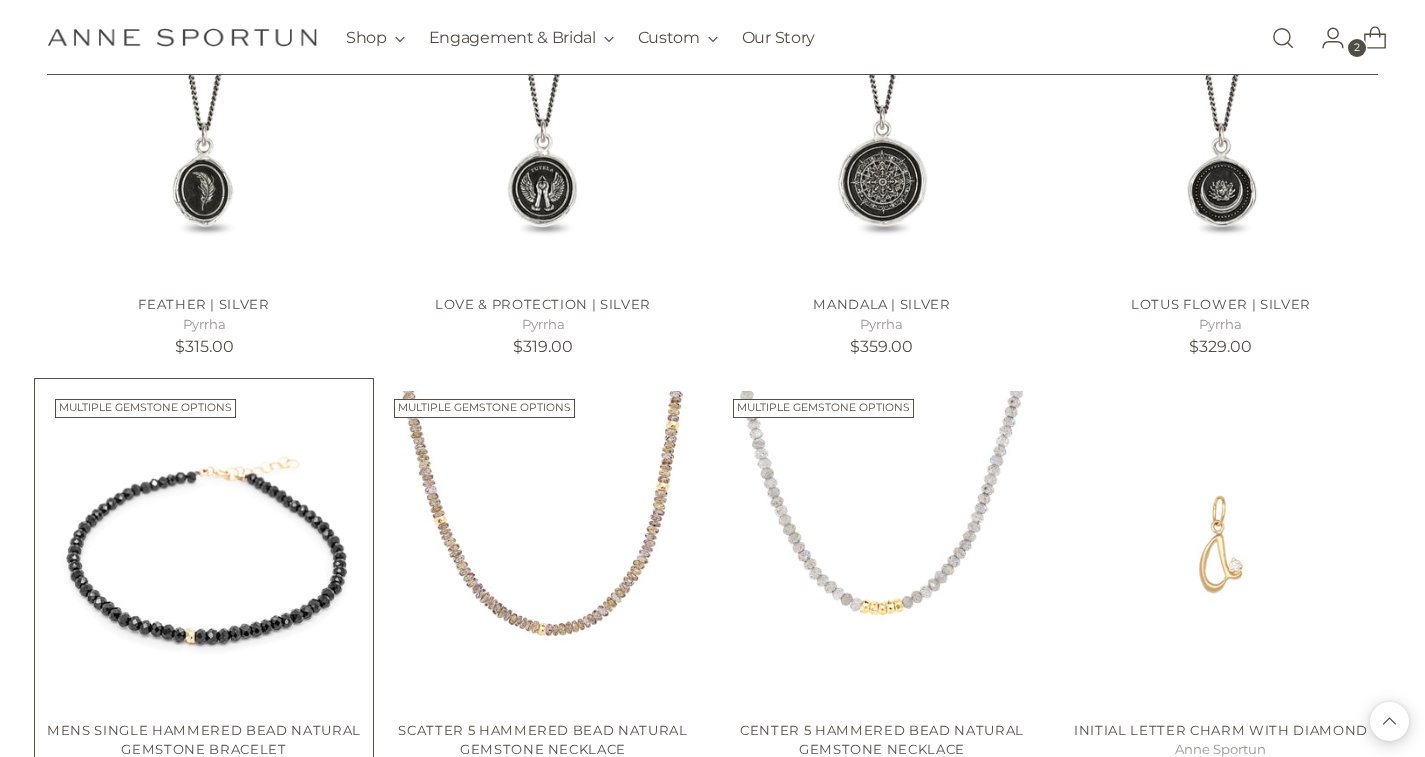 click at bounding box center (0, 0) 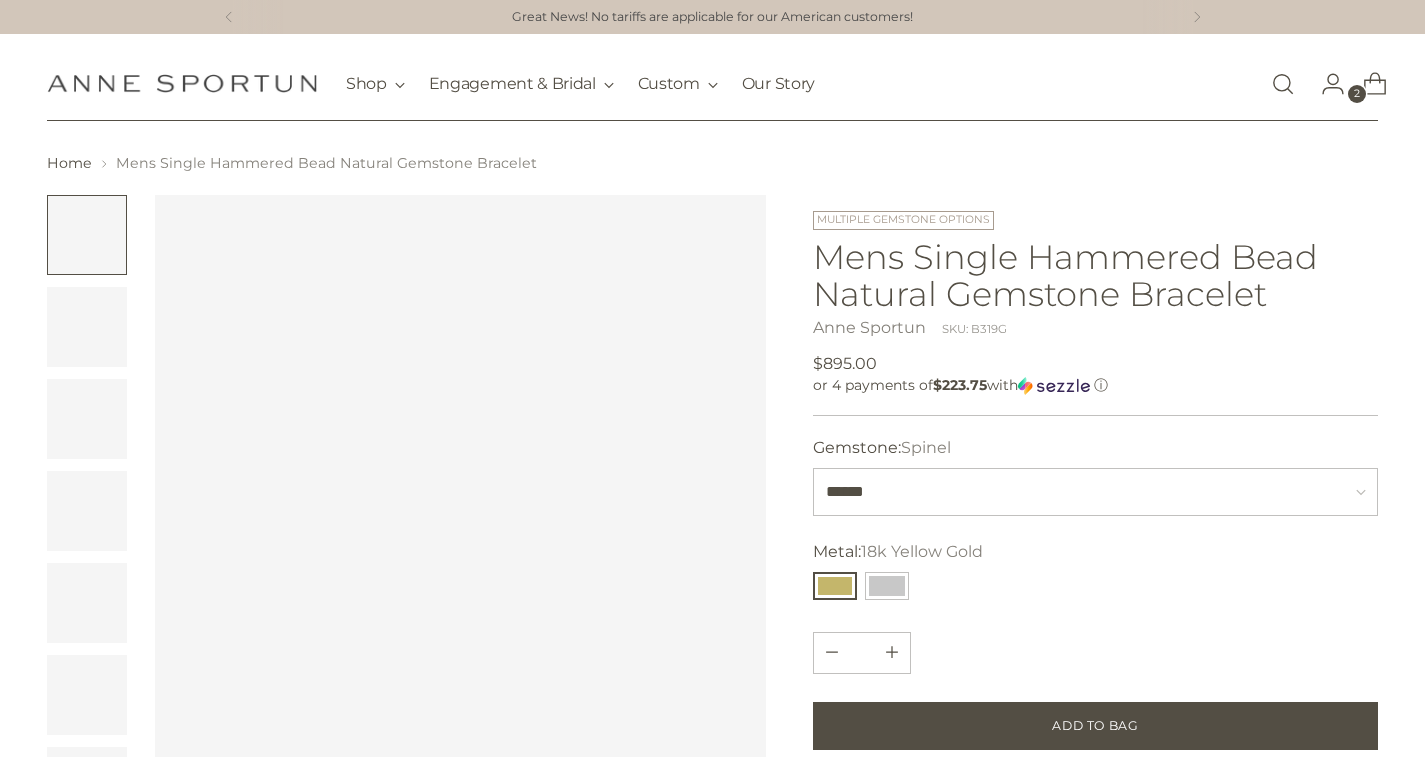 scroll, scrollTop: 0, scrollLeft: 0, axis: both 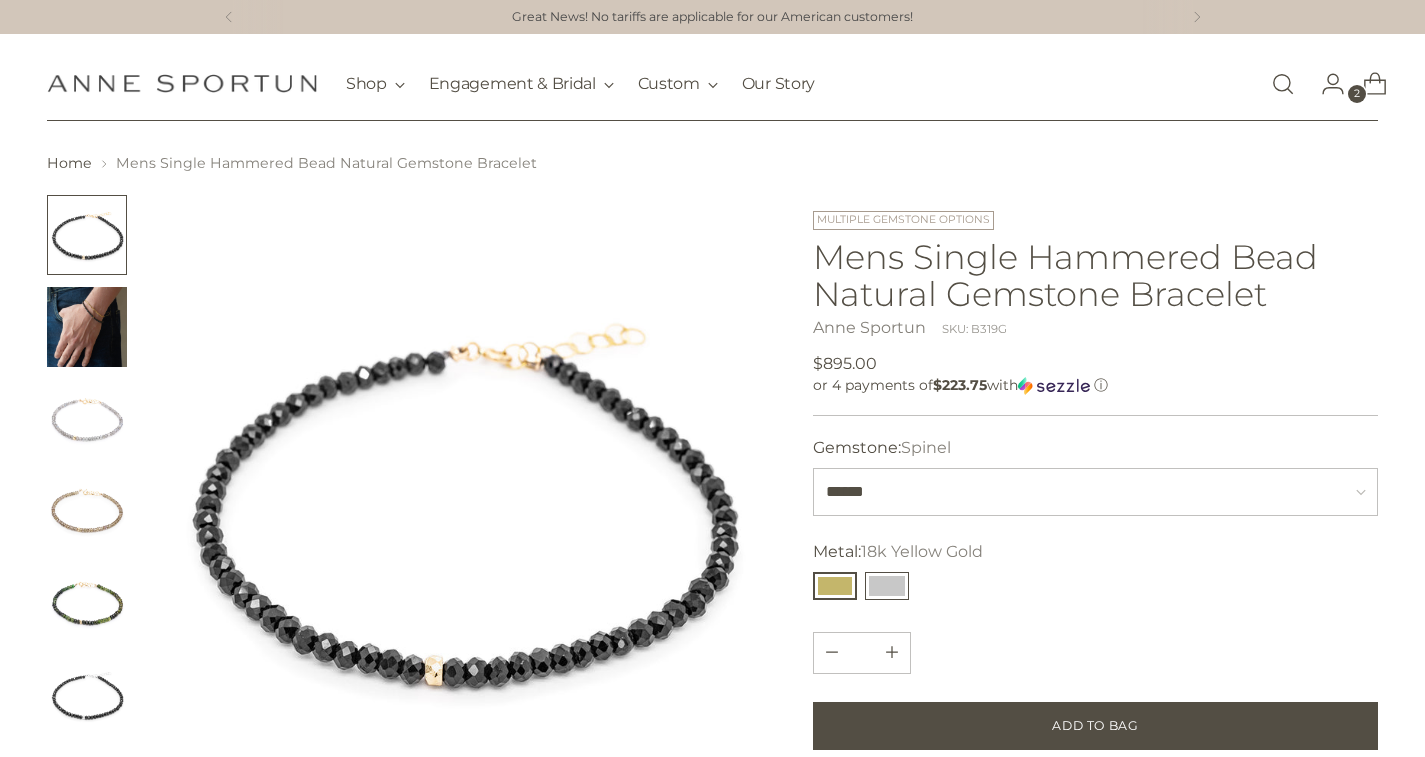 click at bounding box center [887, 586] 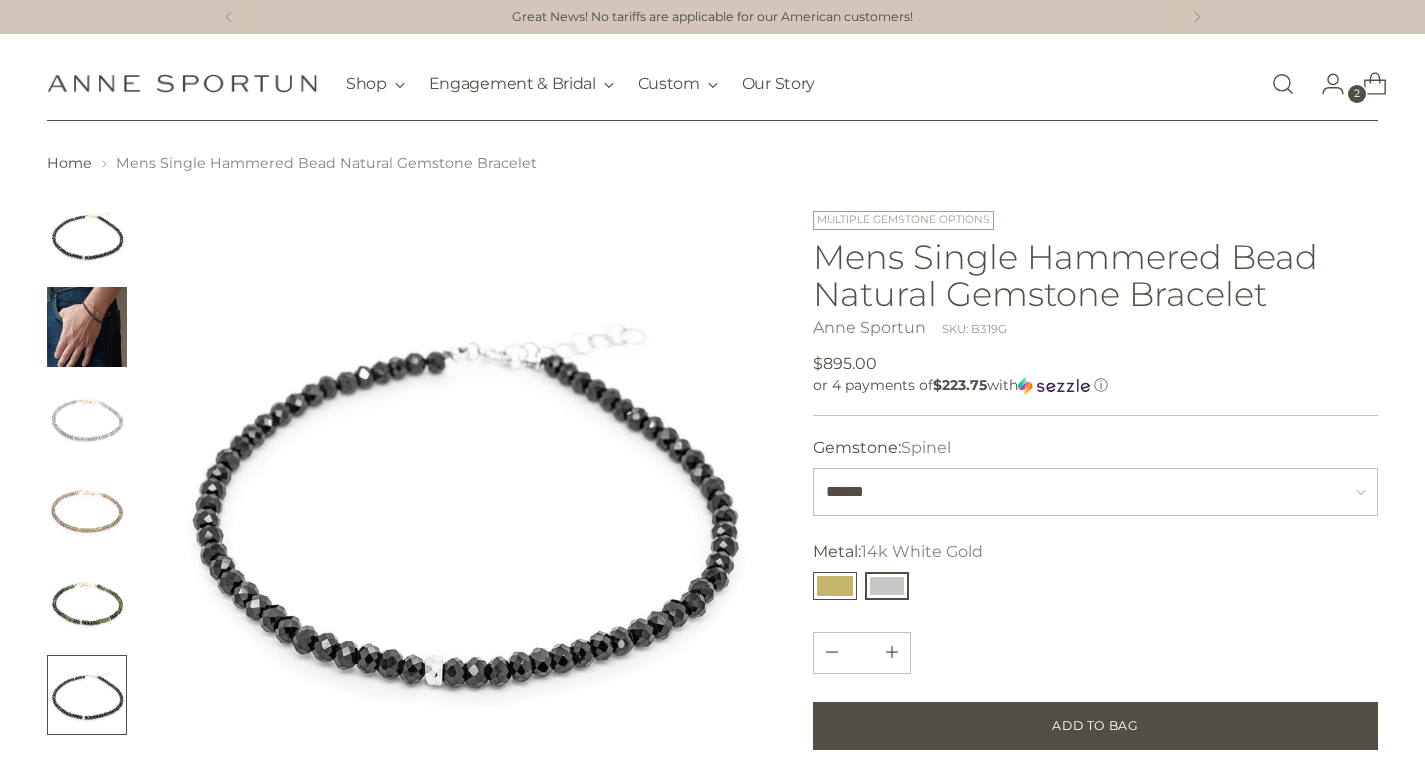 click at bounding box center [835, 586] 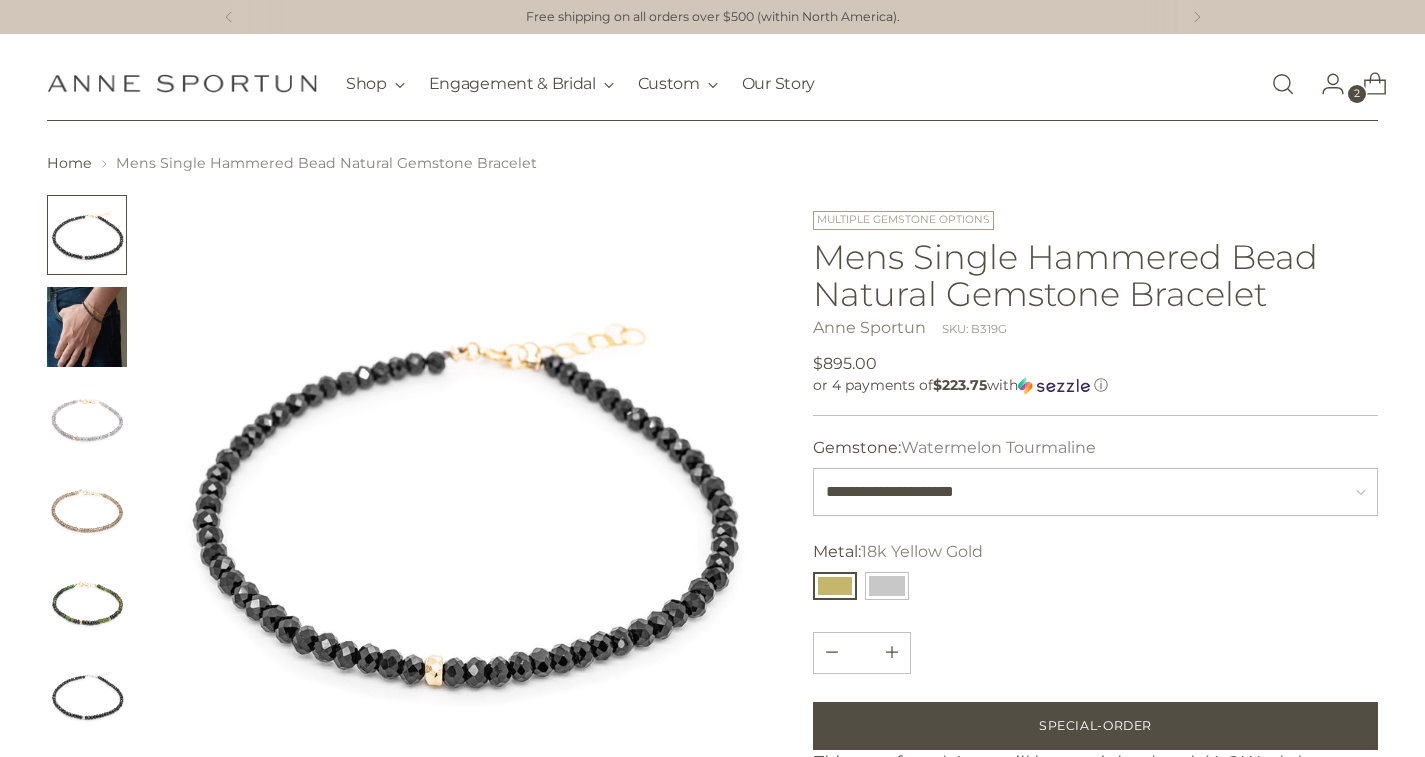 click at bounding box center [835, 586] 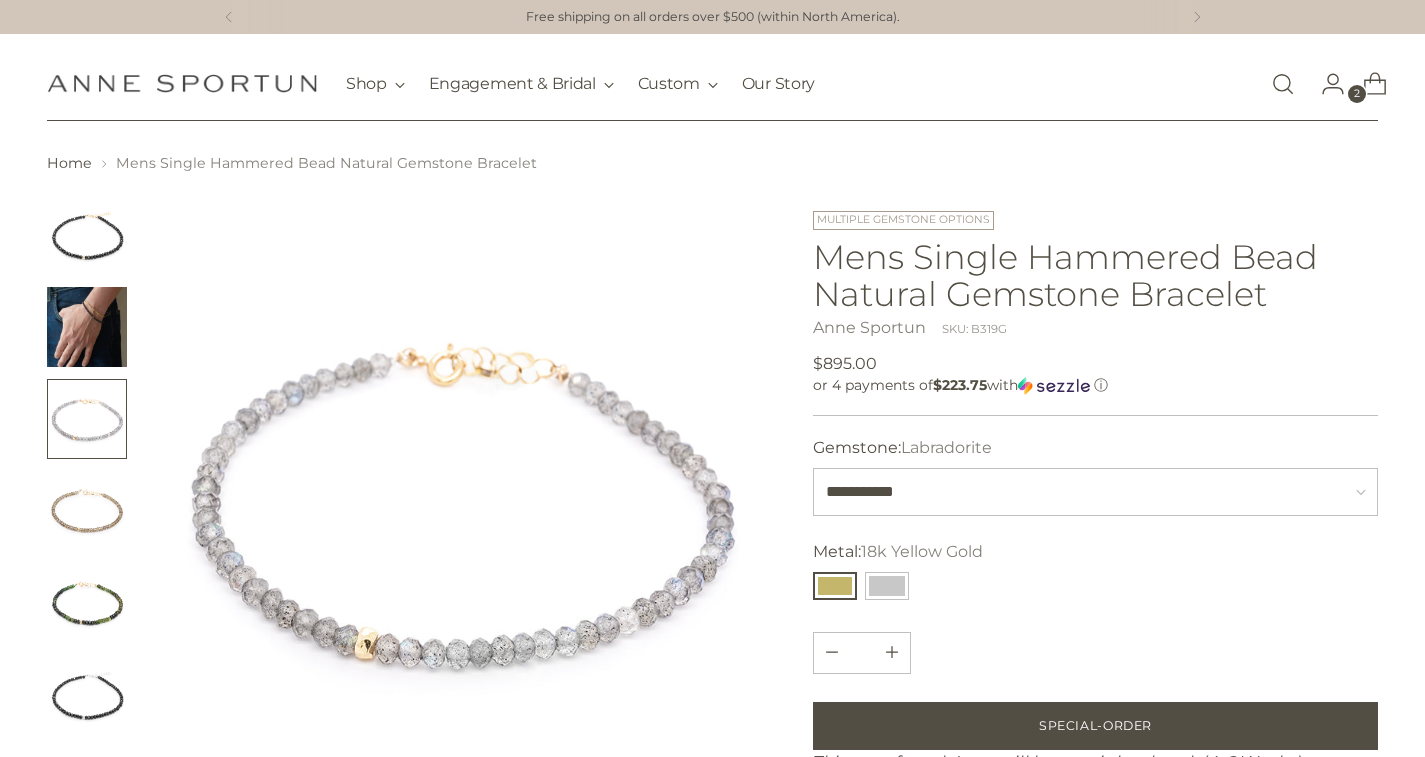click at bounding box center [87, 327] 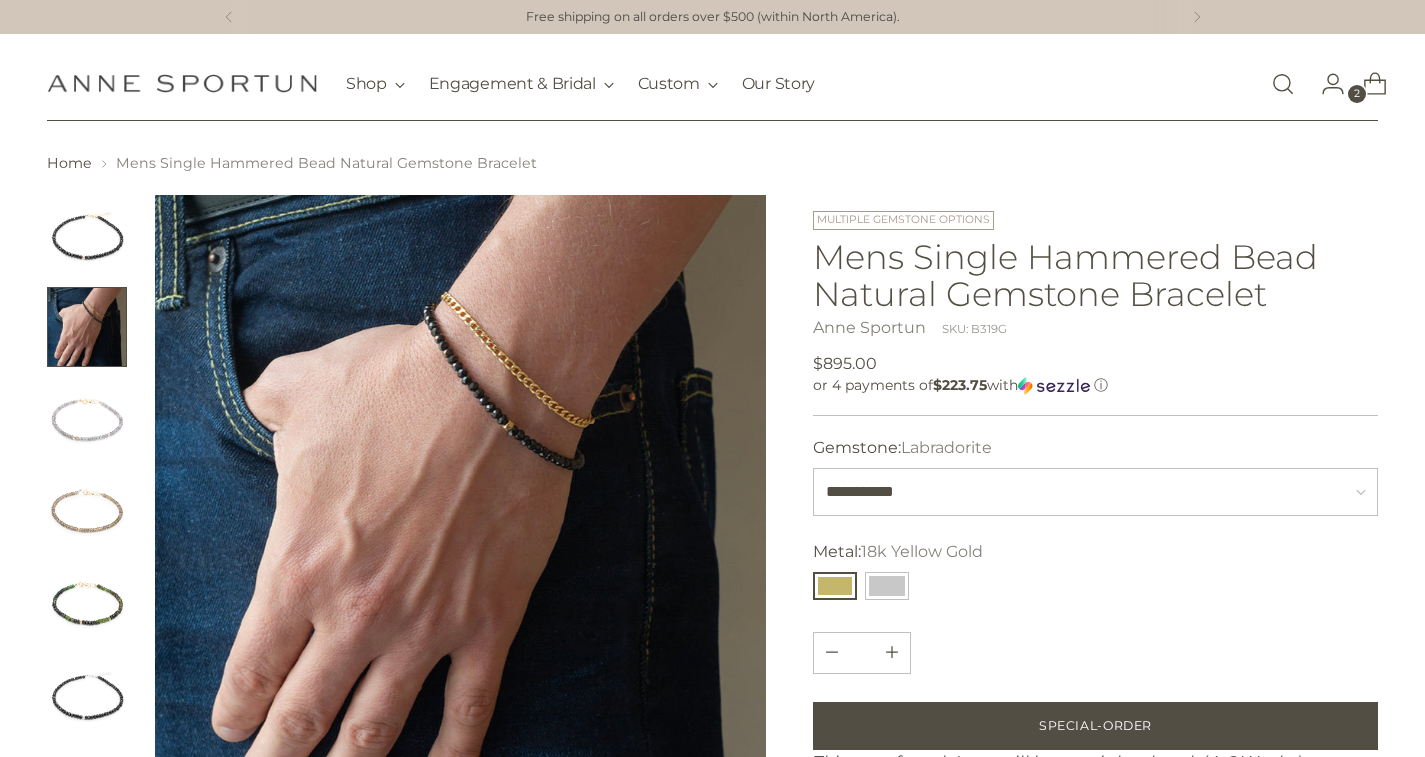 click at bounding box center (87, 419) 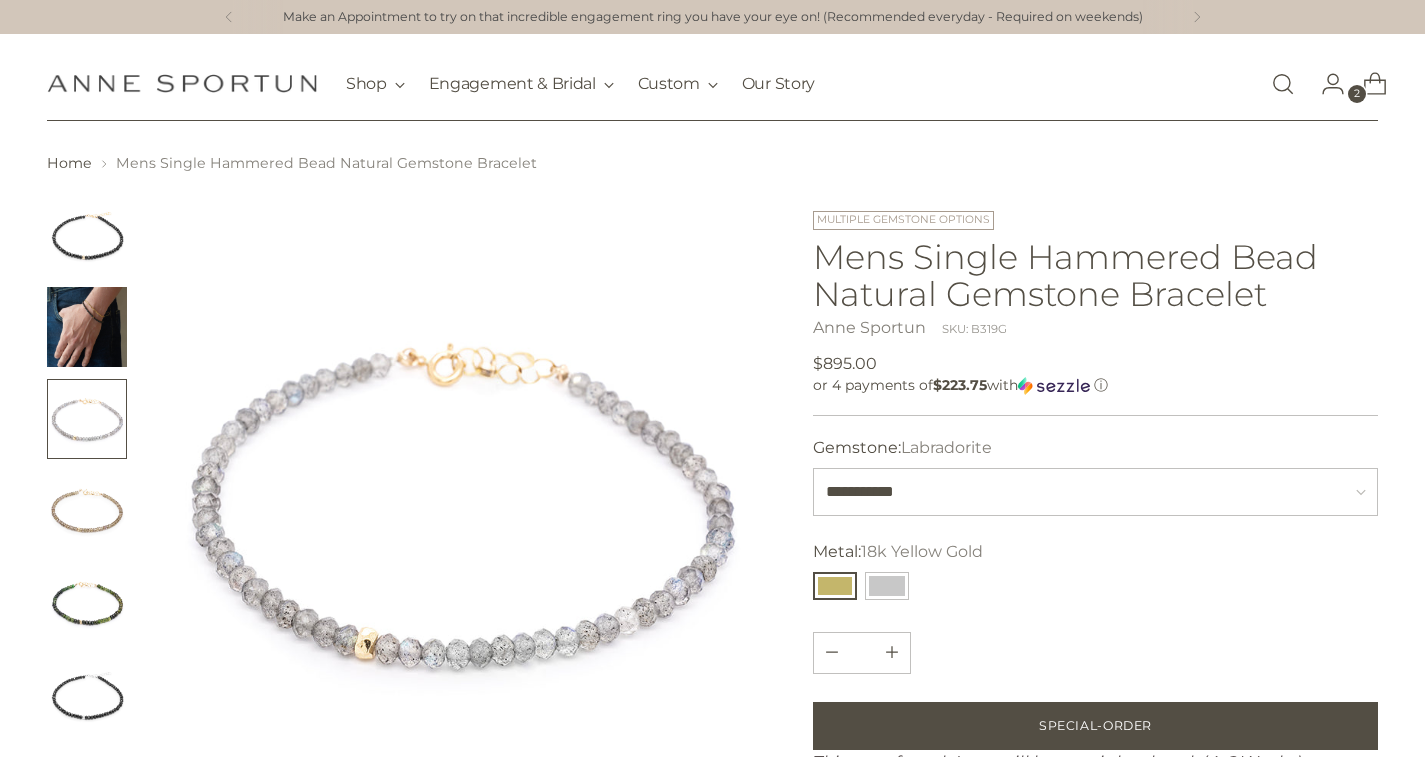 click at bounding box center [87, 511] 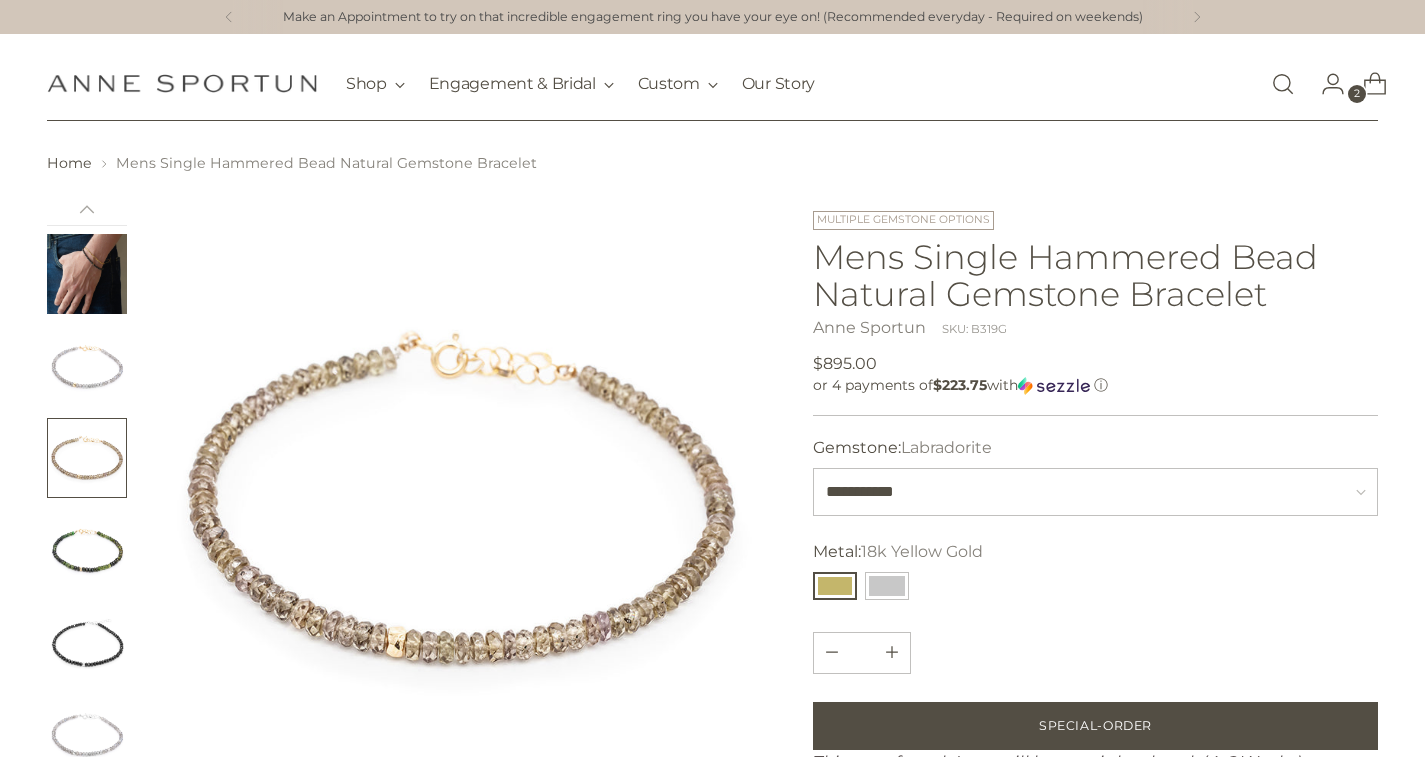 scroll, scrollTop: 54, scrollLeft: 0, axis: vertical 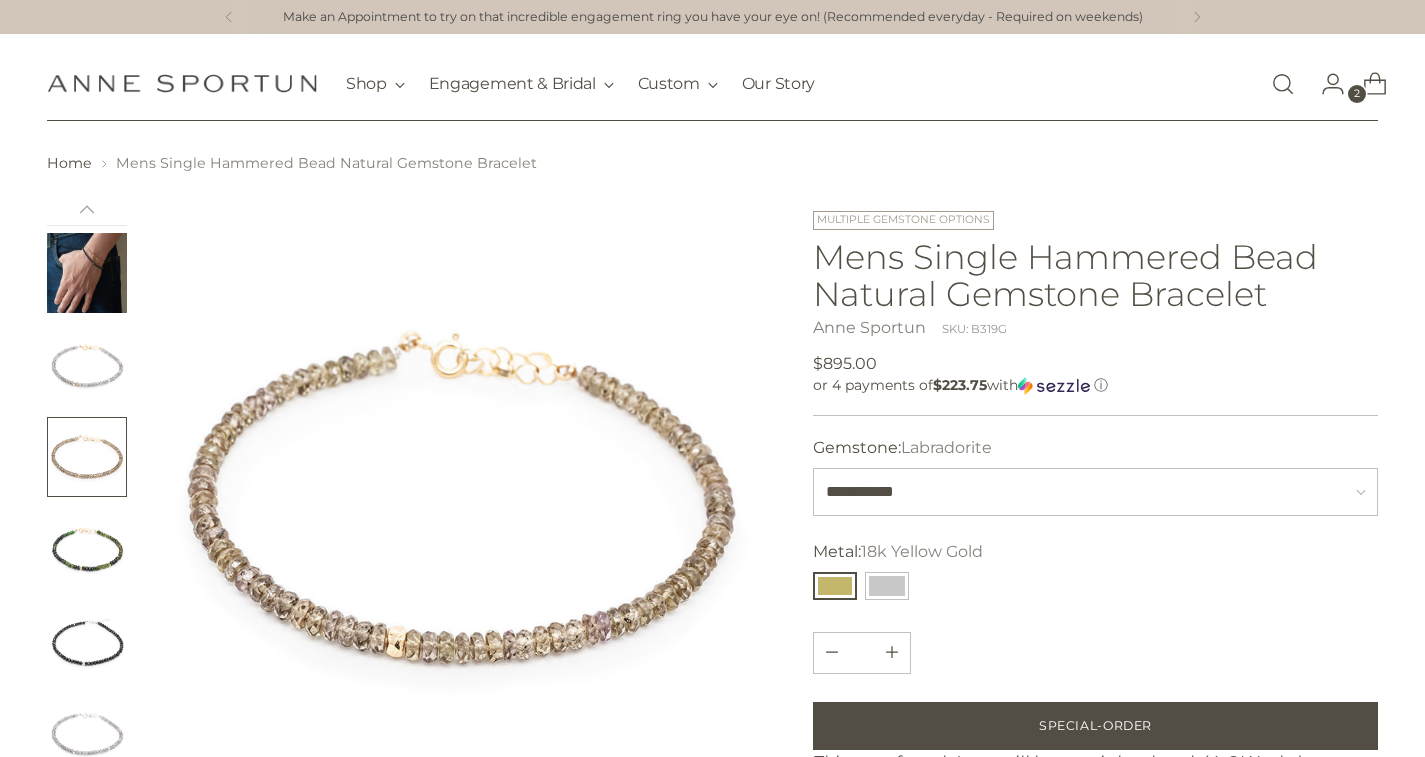 click at bounding box center [87, 549] 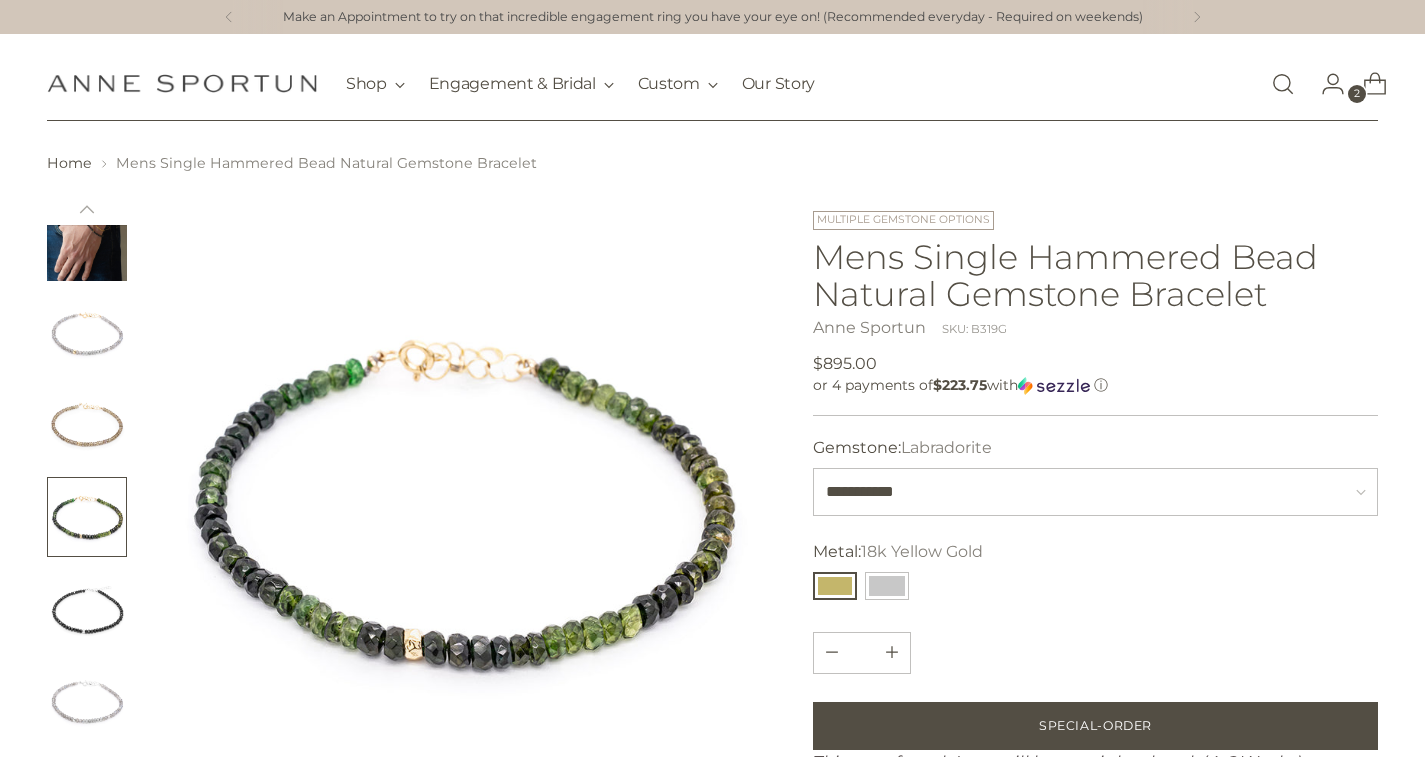 scroll, scrollTop: 86, scrollLeft: 0, axis: vertical 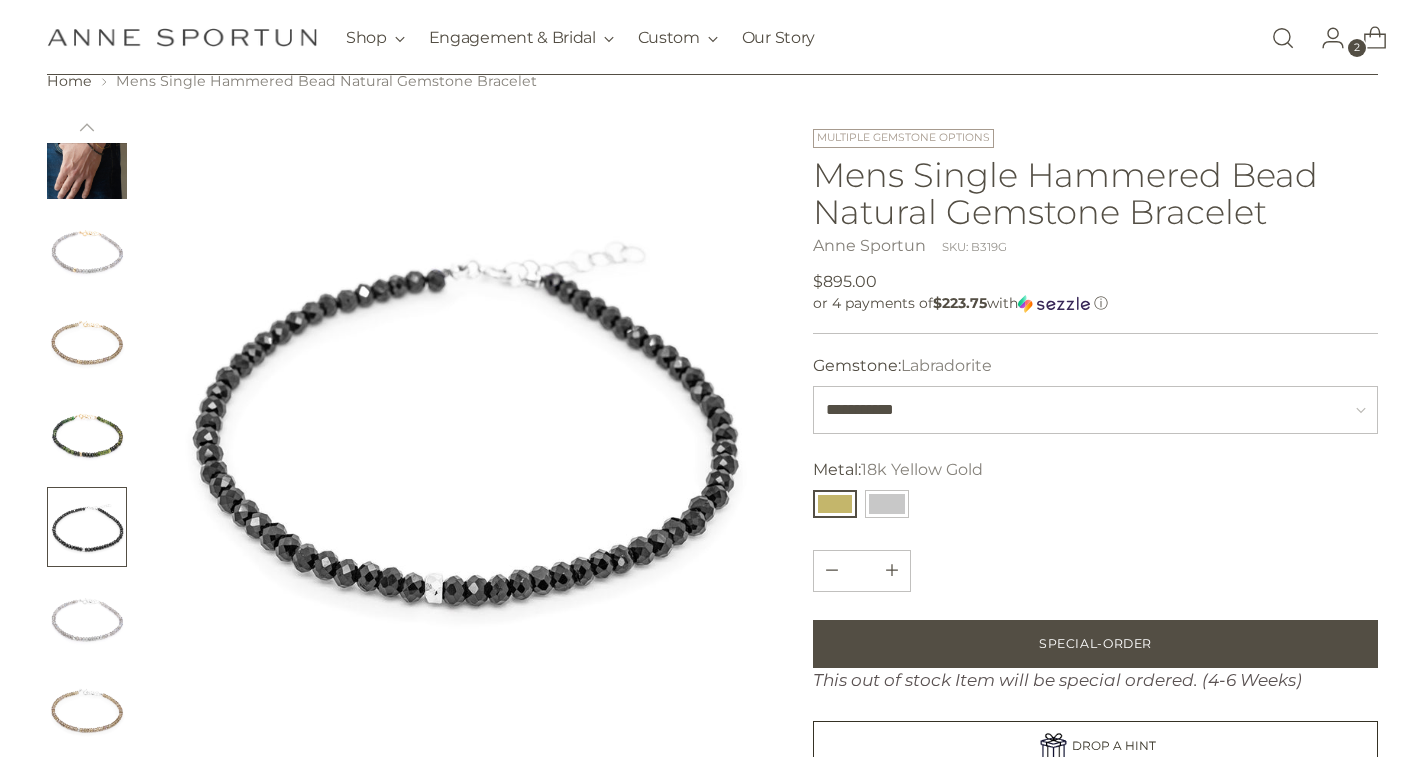 click at bounding box center [87, 619] 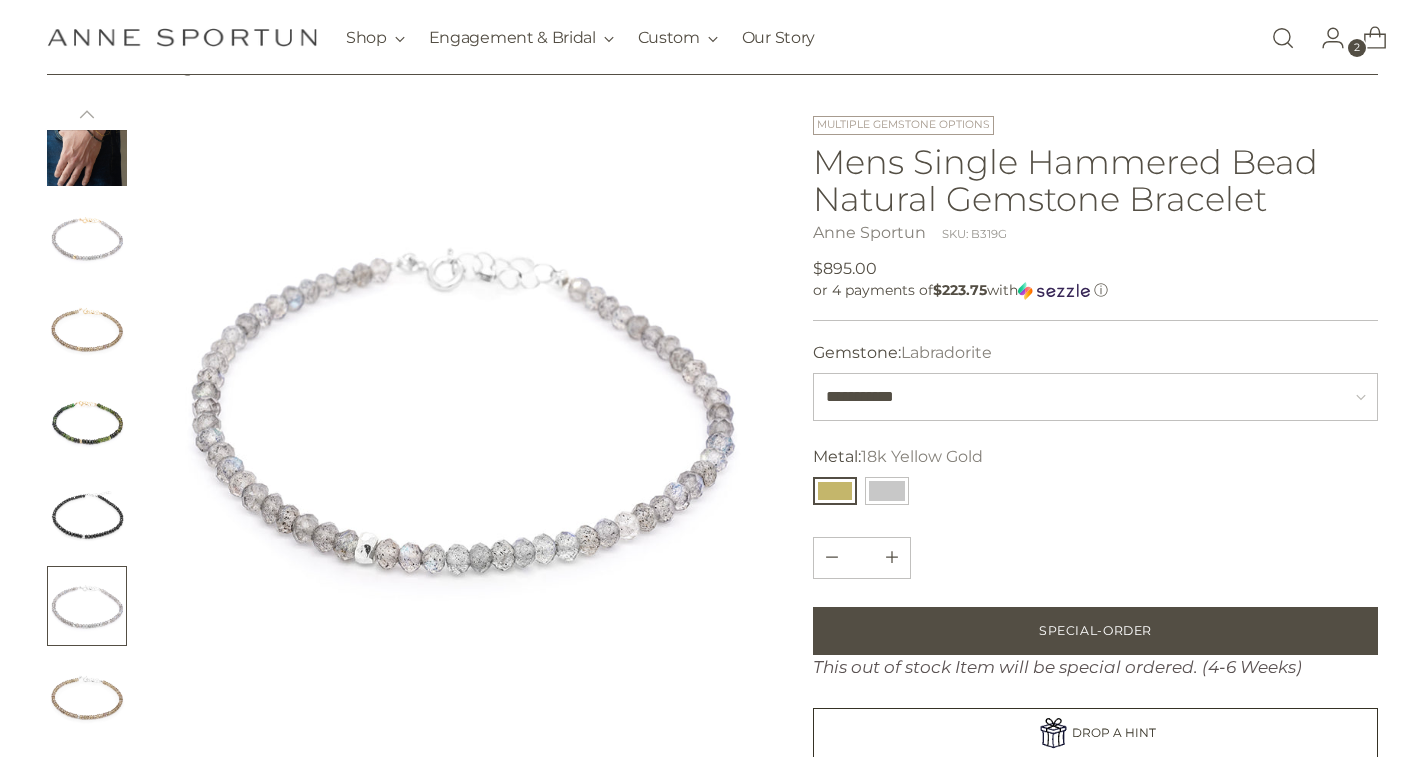 scroll, scrollTop: 110, scrollLeft: 0, axis: vertical 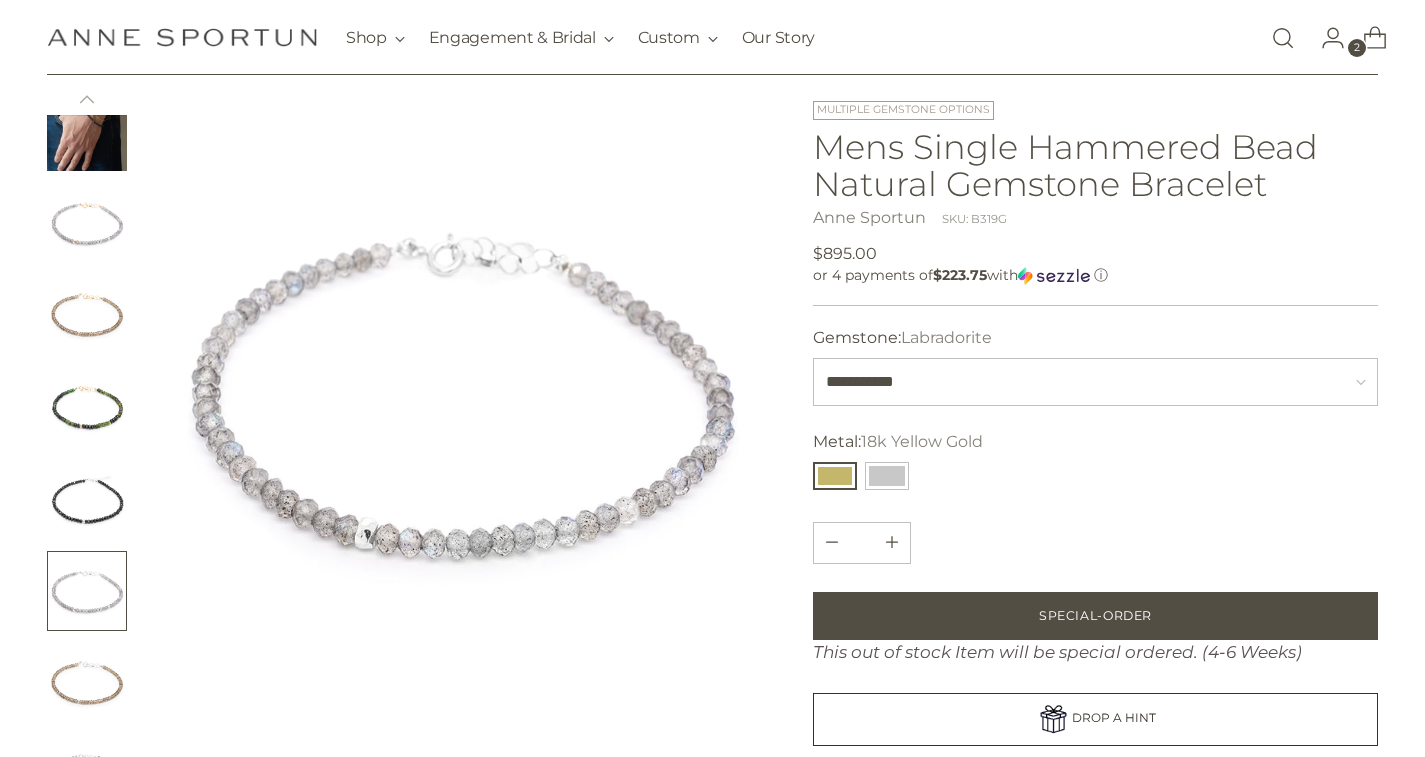 click at bounding box center (87, 683) 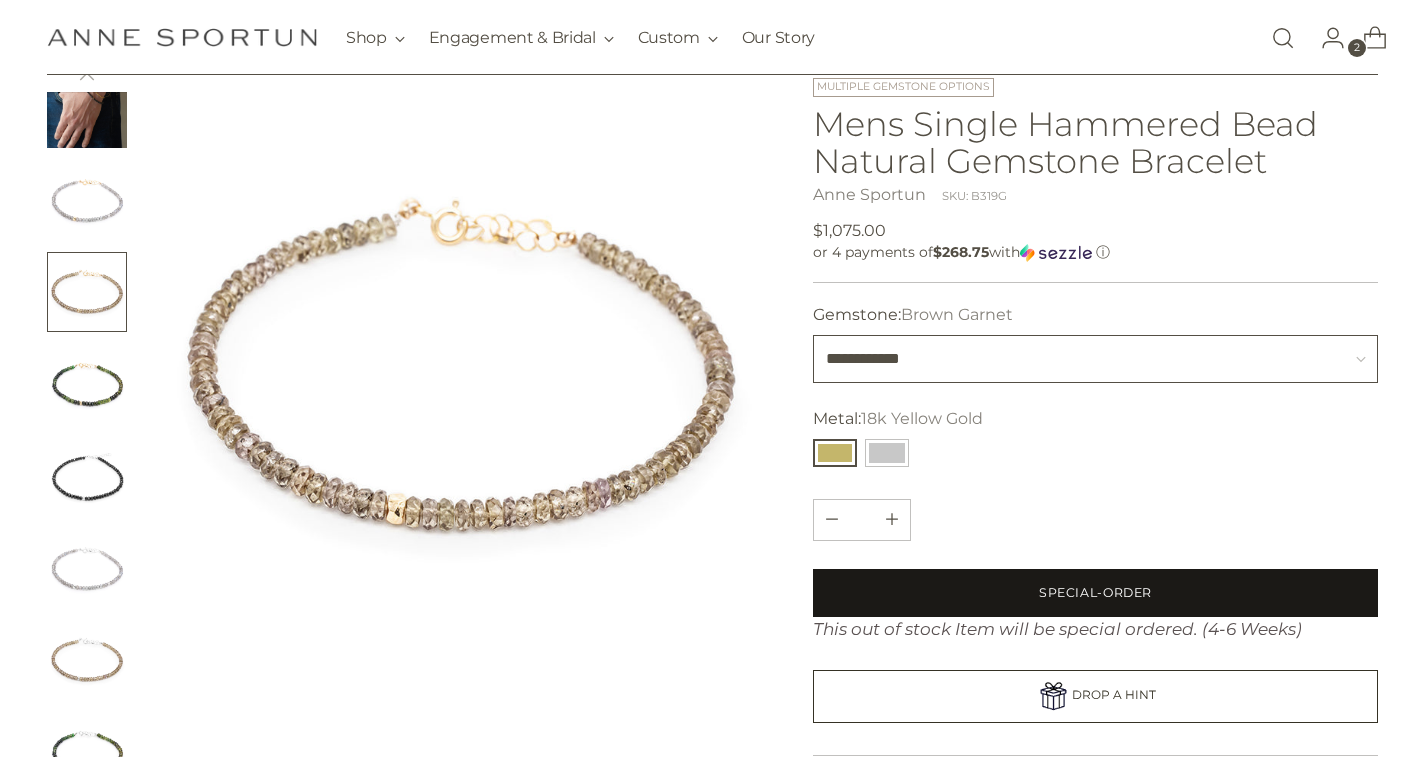 scroll, scrollTop: 136, scrollLeft: 0, axis: vertical 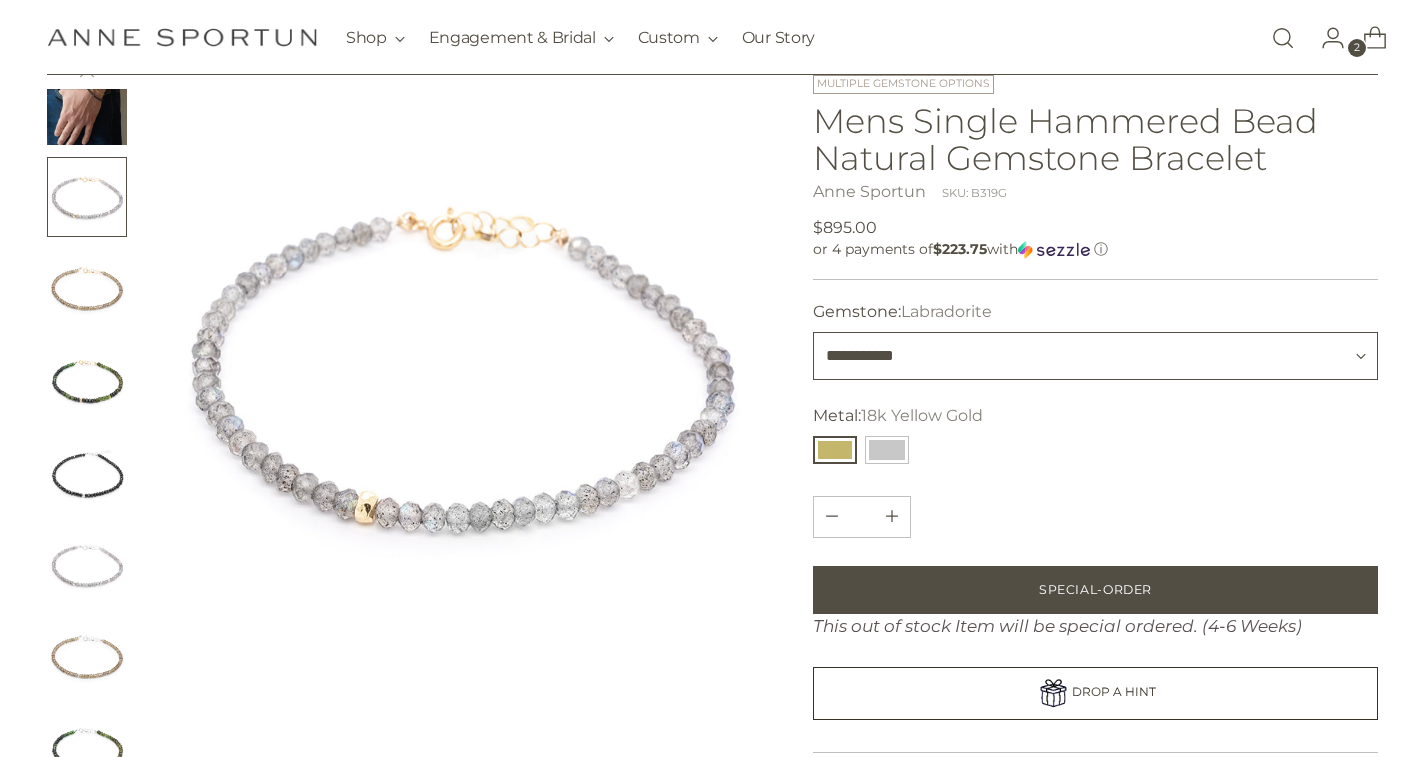 select on "******" 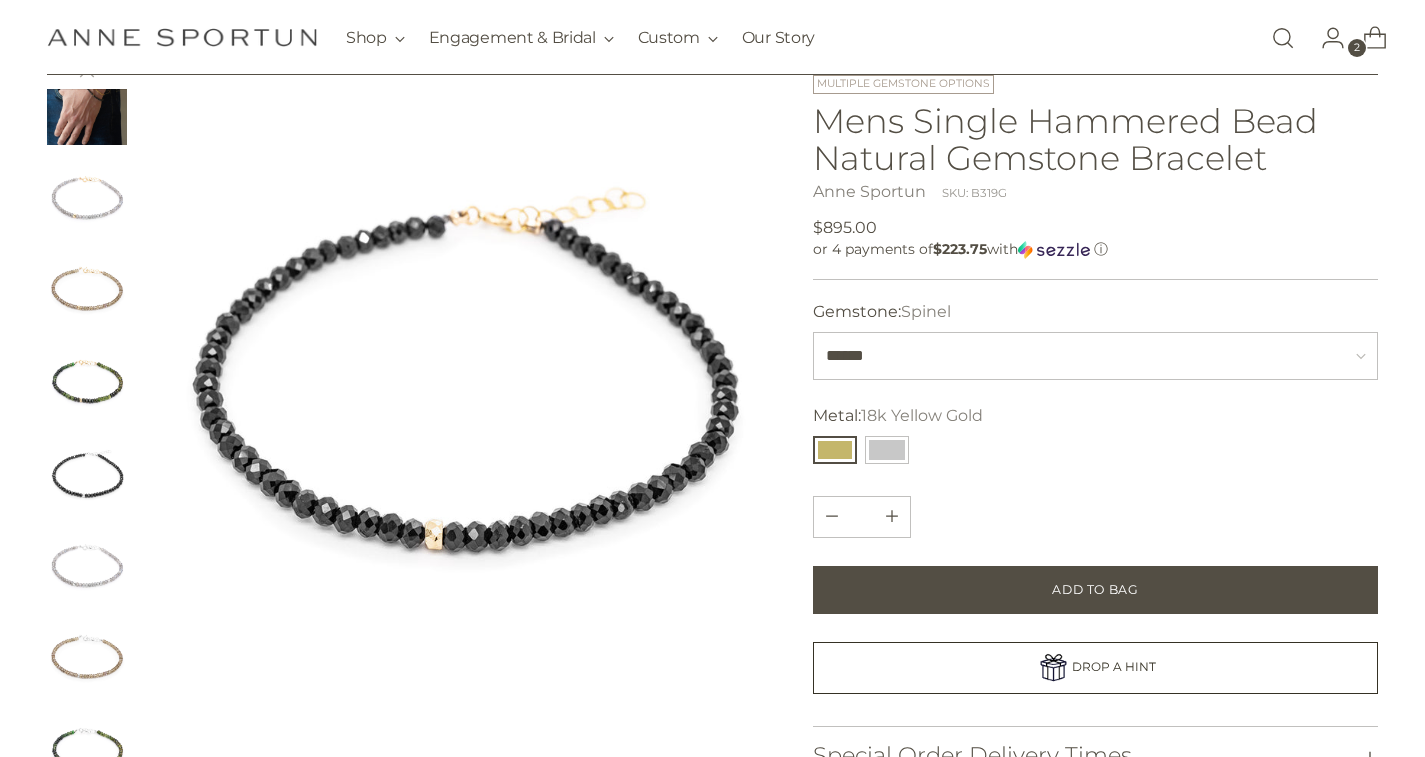 click at bounding box center (460, 364) 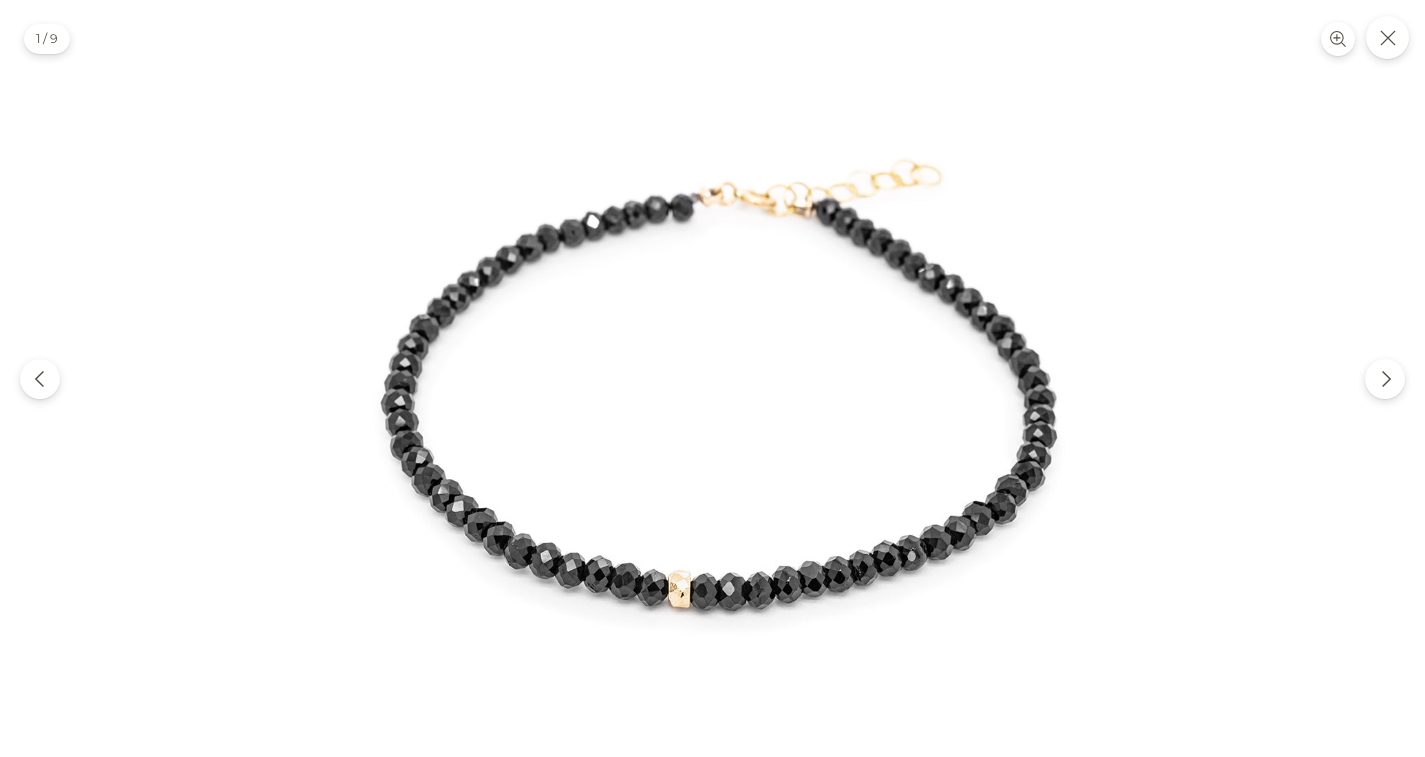 click at bounding box center (712, 378) 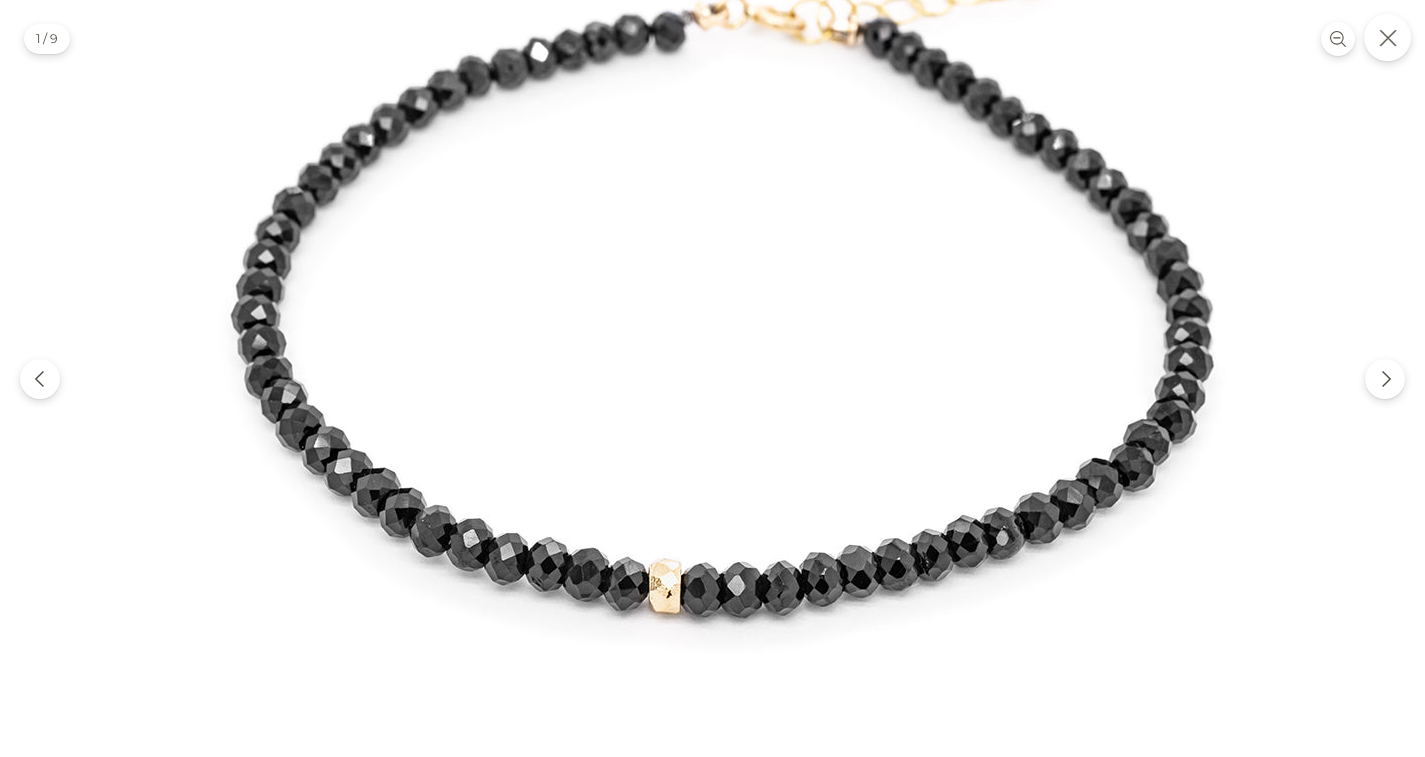 click 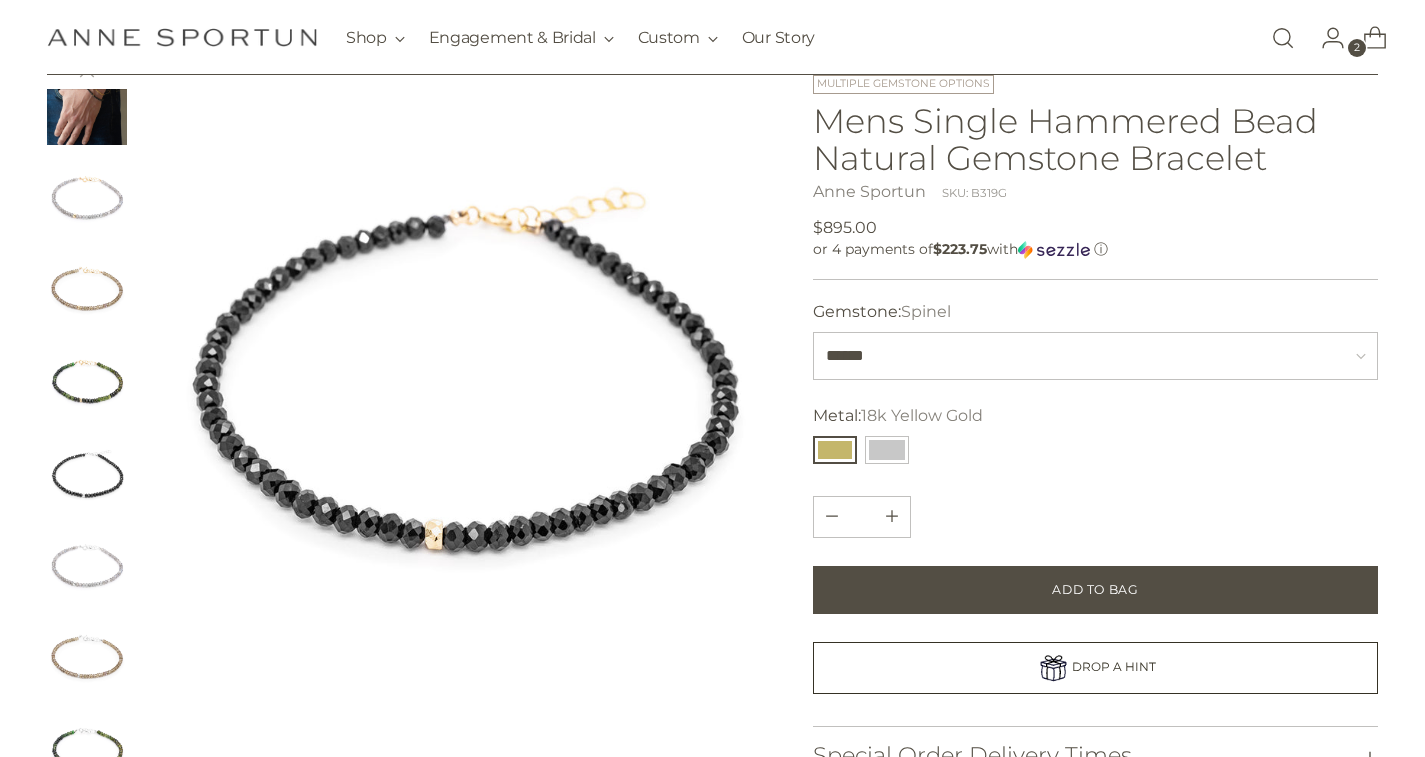 click on "2" at bounding box center [1357, 48] 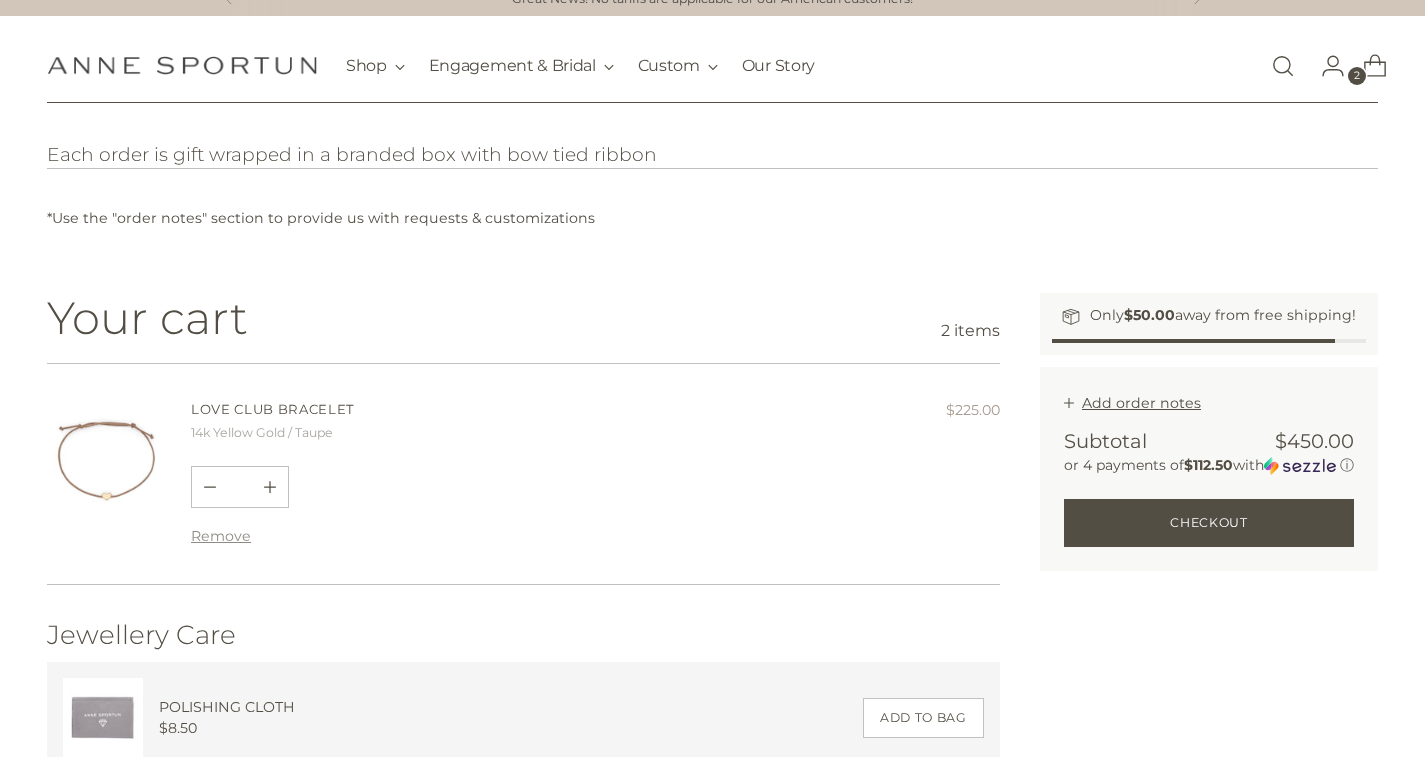 scroll, scrollTop: 36, scrollLeft: 0, axis: vertical 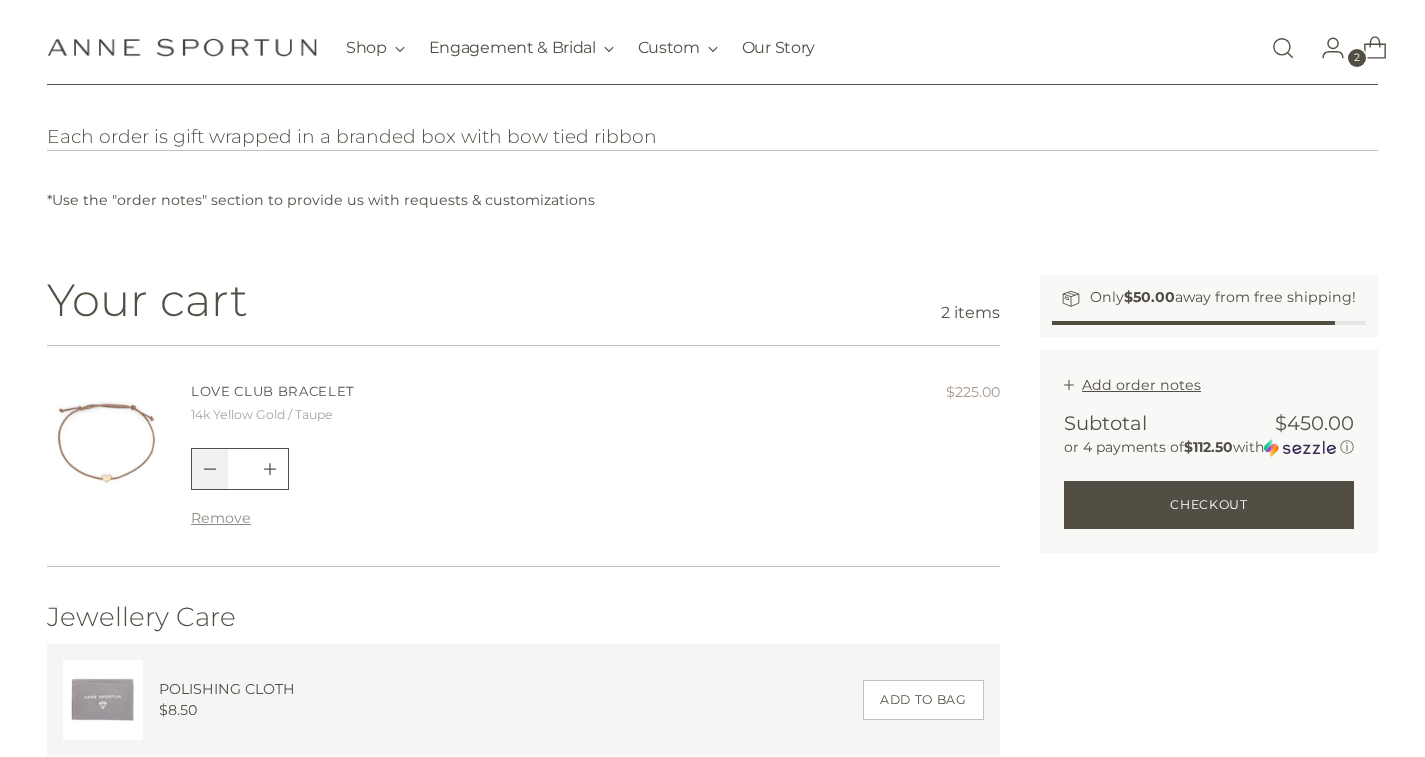 click 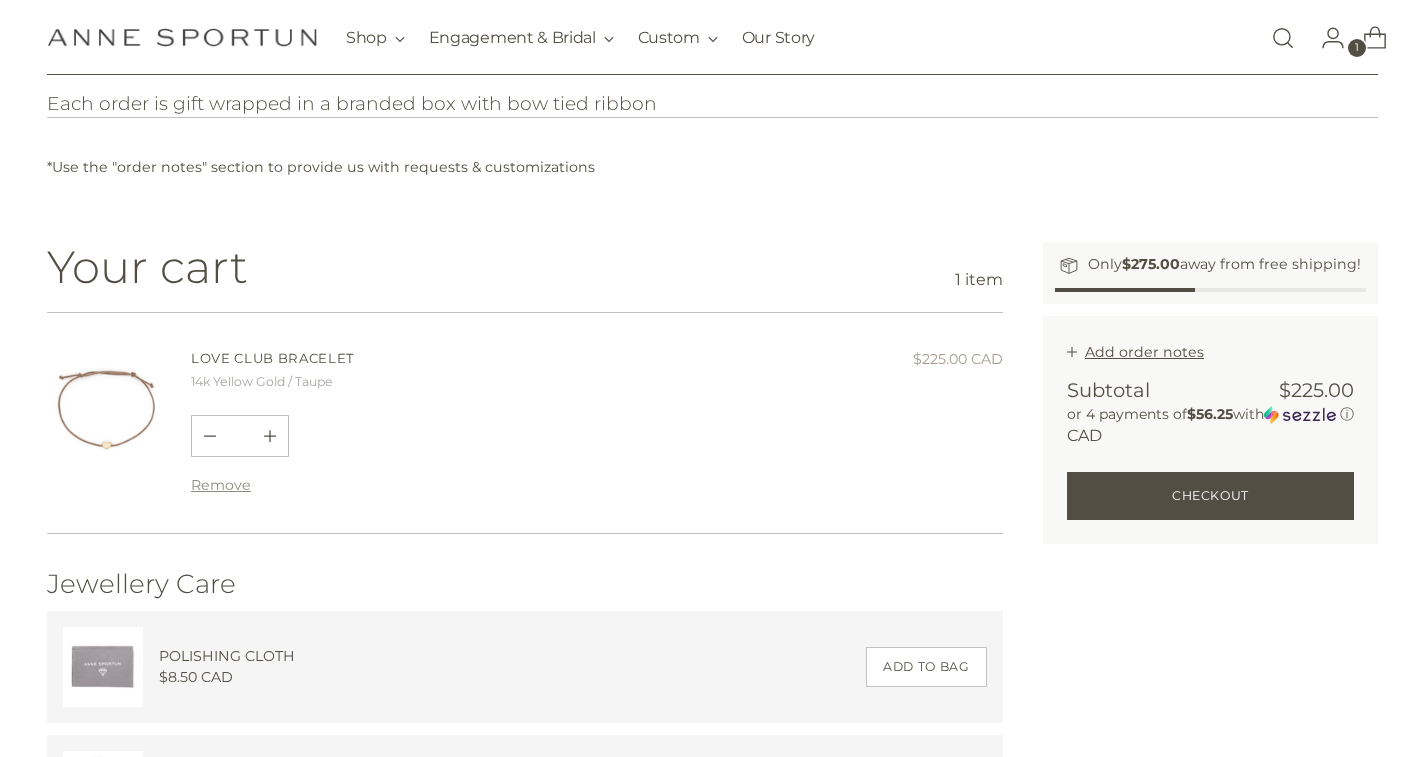 scroll, scrollTop: 79, scrollLeft: 0, axis: vertical 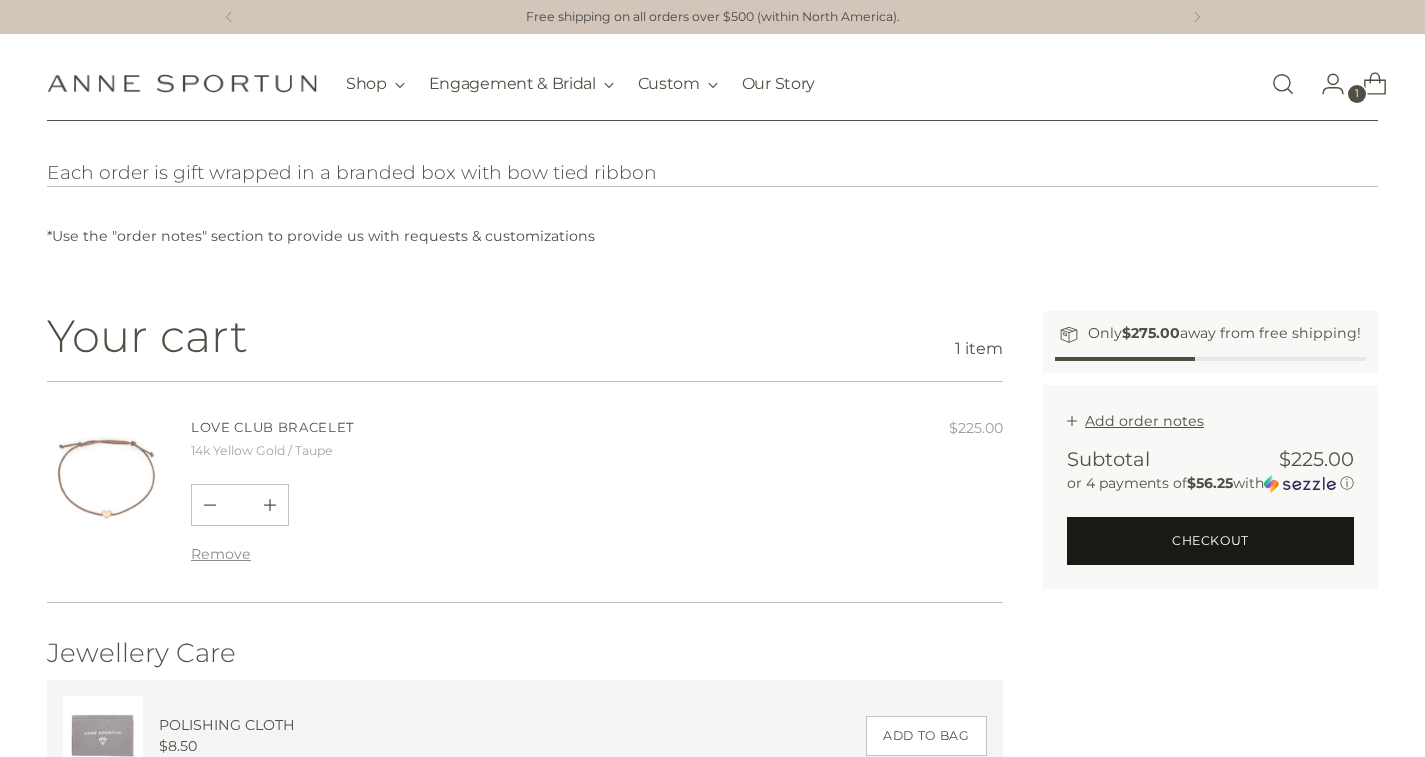click on "Checkout" at bounding box center [1210, 541] 